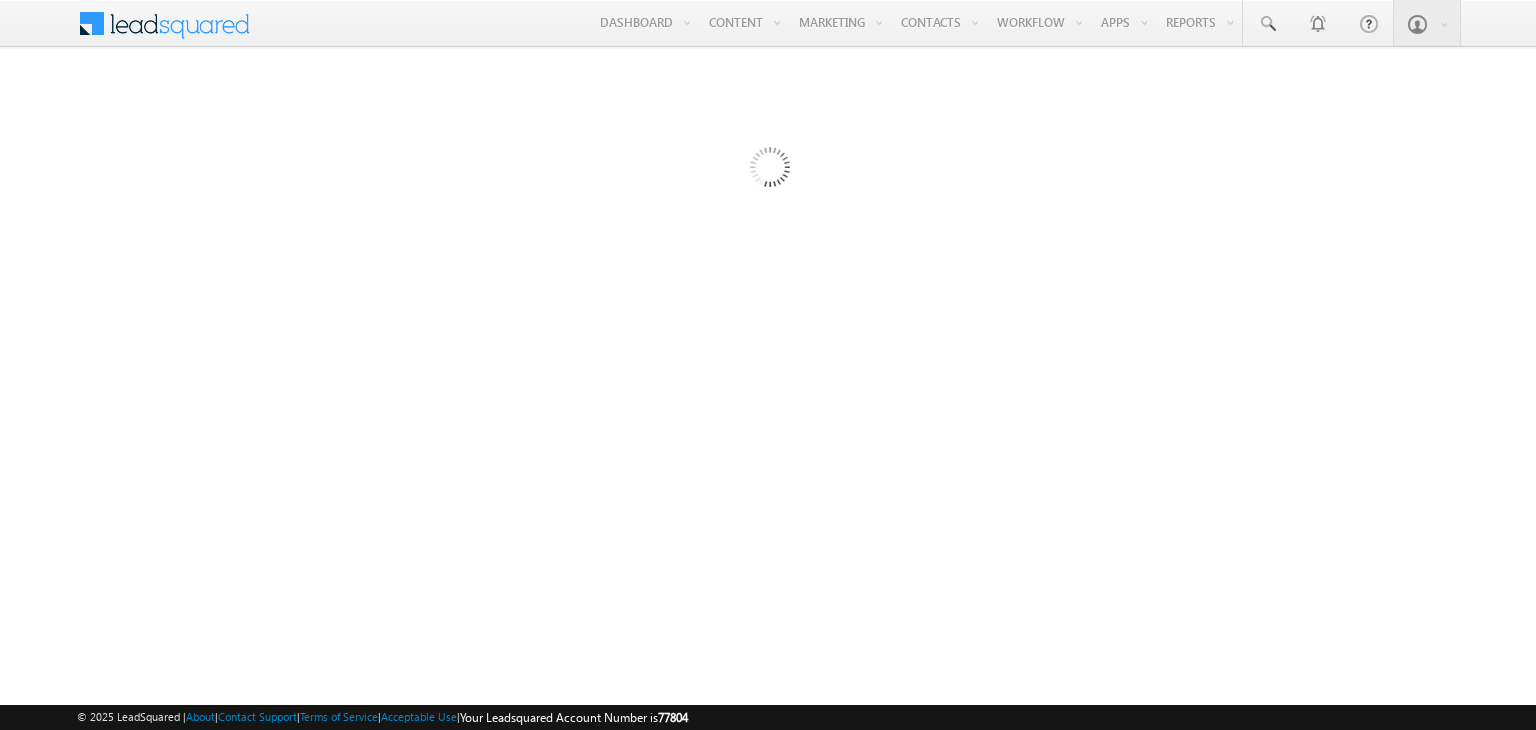 scroll, scrollTop: 0, scrollLeft: 0, axis: both 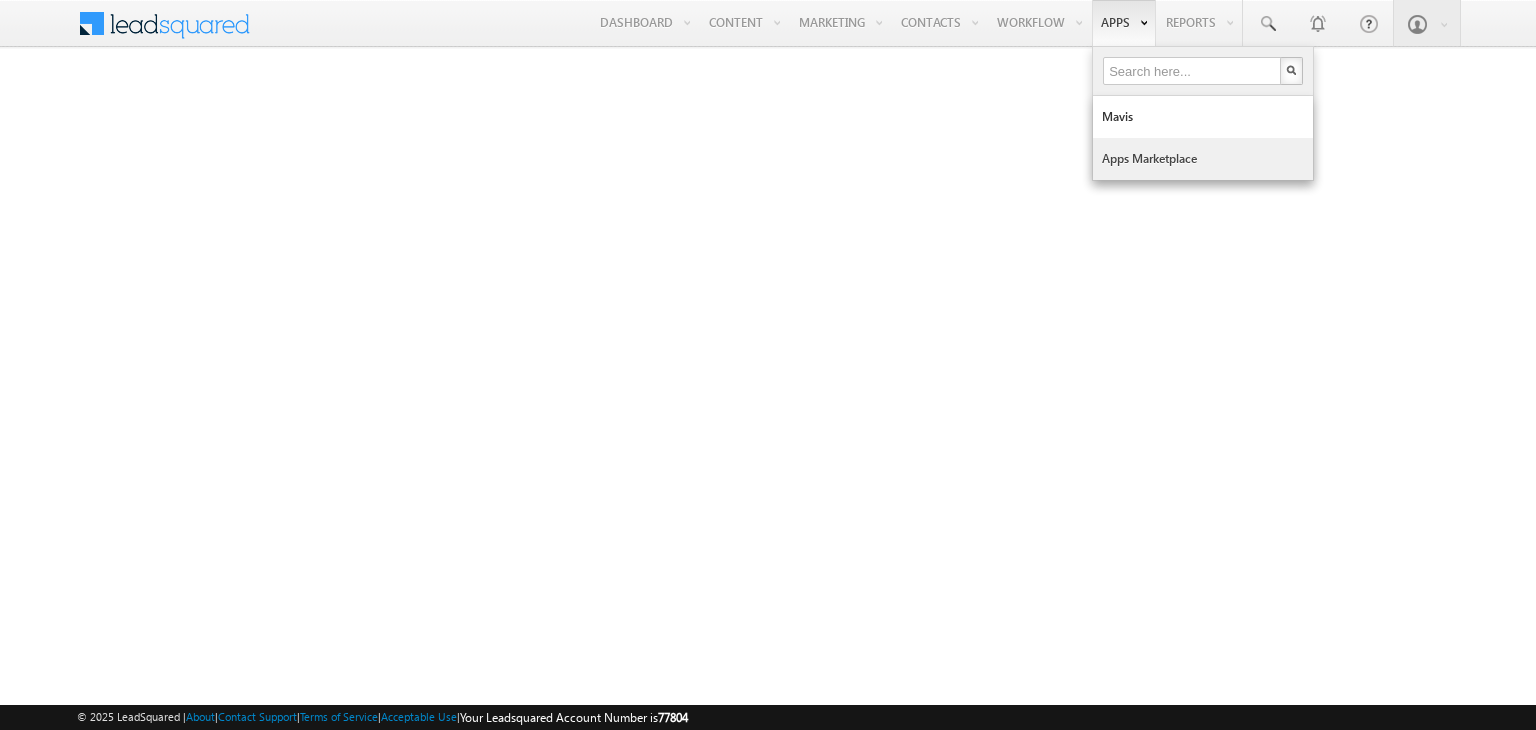 click on "Apps Marketplace" at bounding box center [1203, 159] 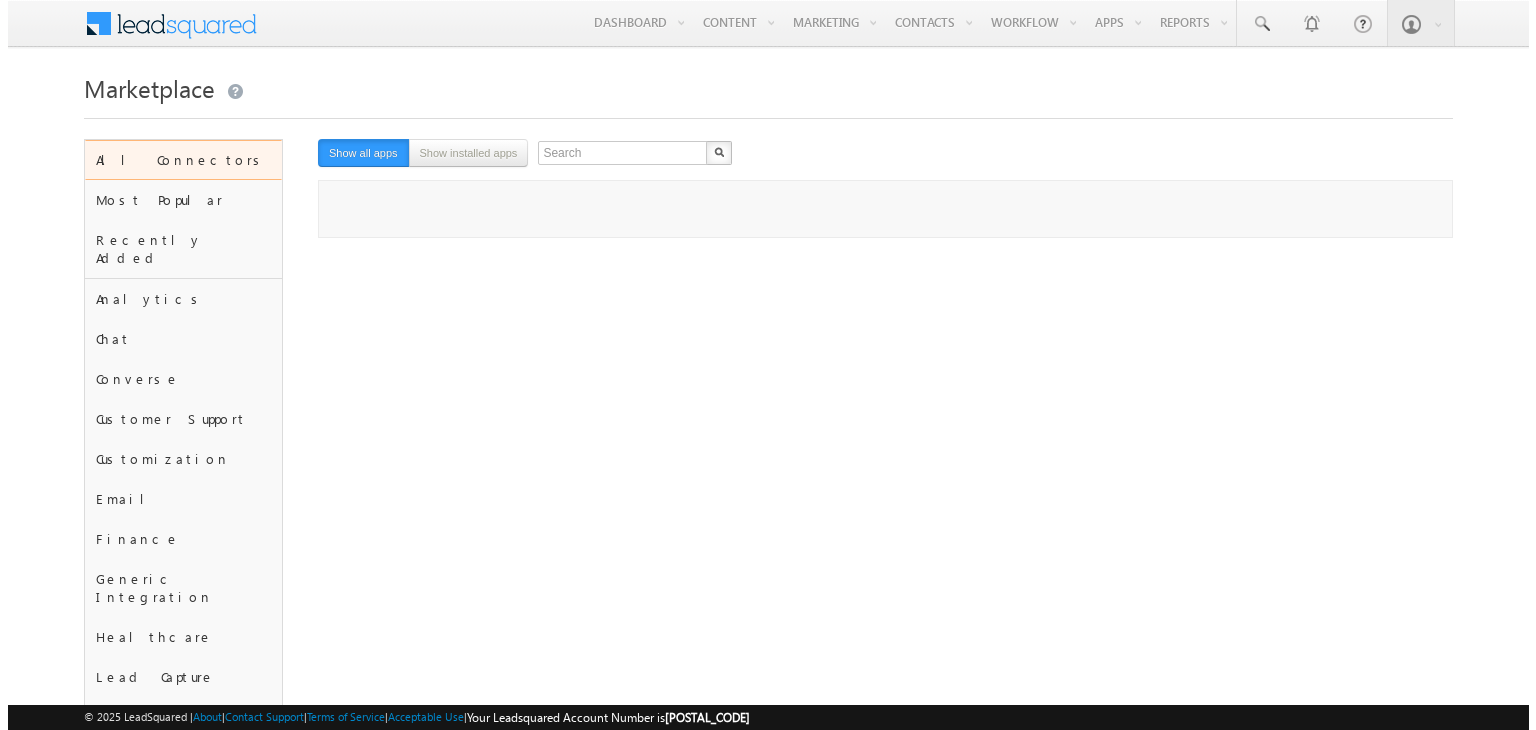 scroll, scrollTop: 0, scrollLeft: 0, axis: both 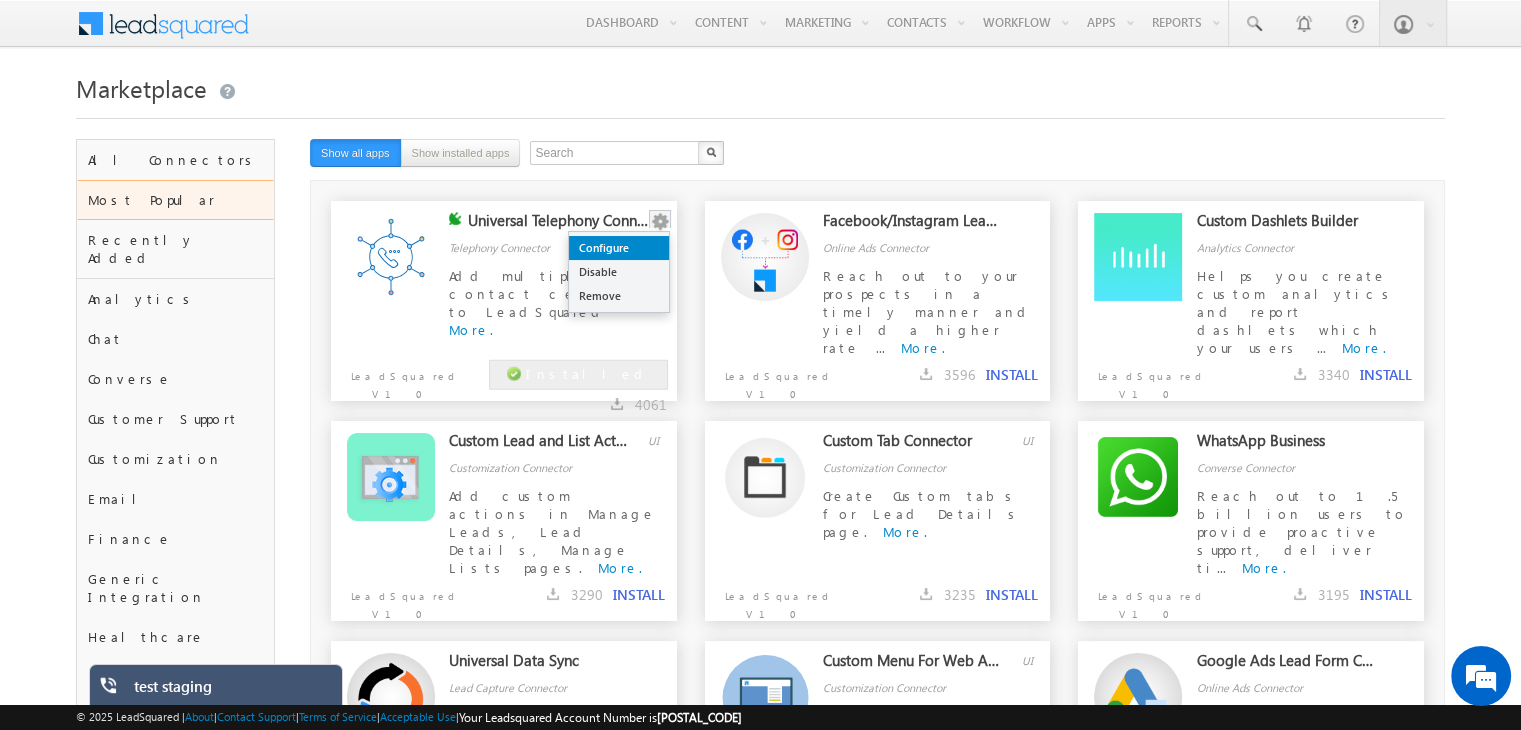 click on "Configure" at bounding box center [619, 248] 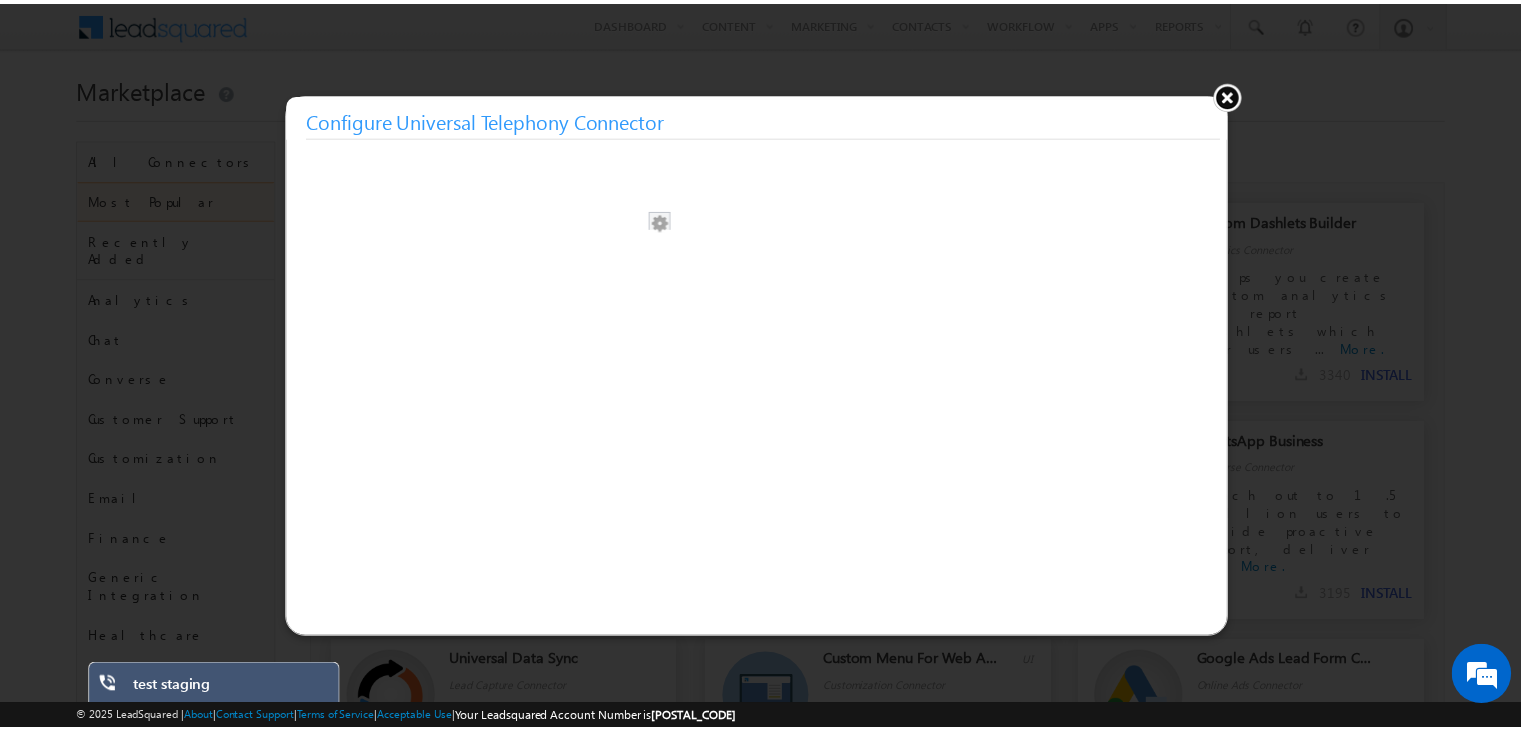scroll, scrollTop: 0, scrollLeft: 0, axis: both 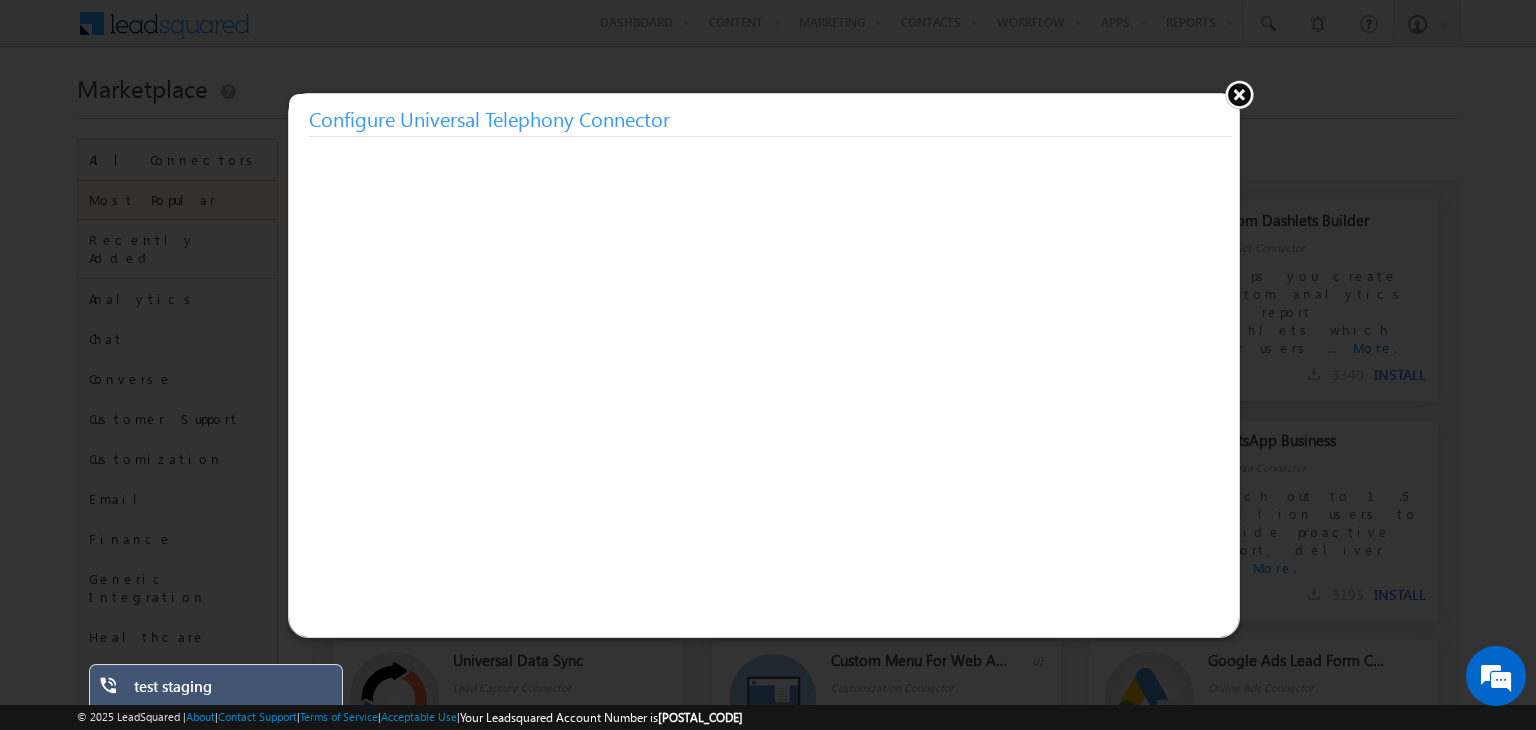 click at bounding box center [1239, 94] 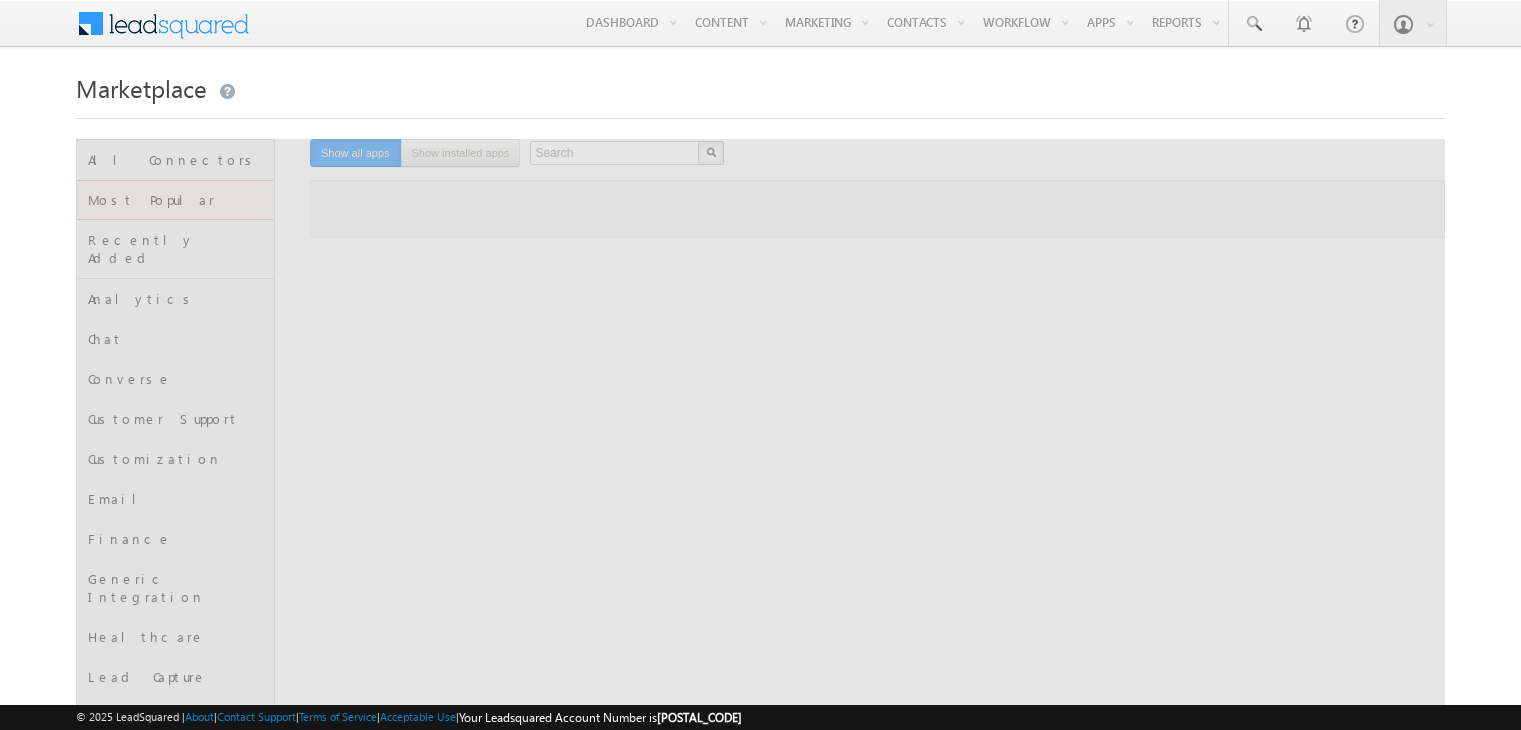 scroll, scrollTop: 0, scrollLeft: 0, axis: both 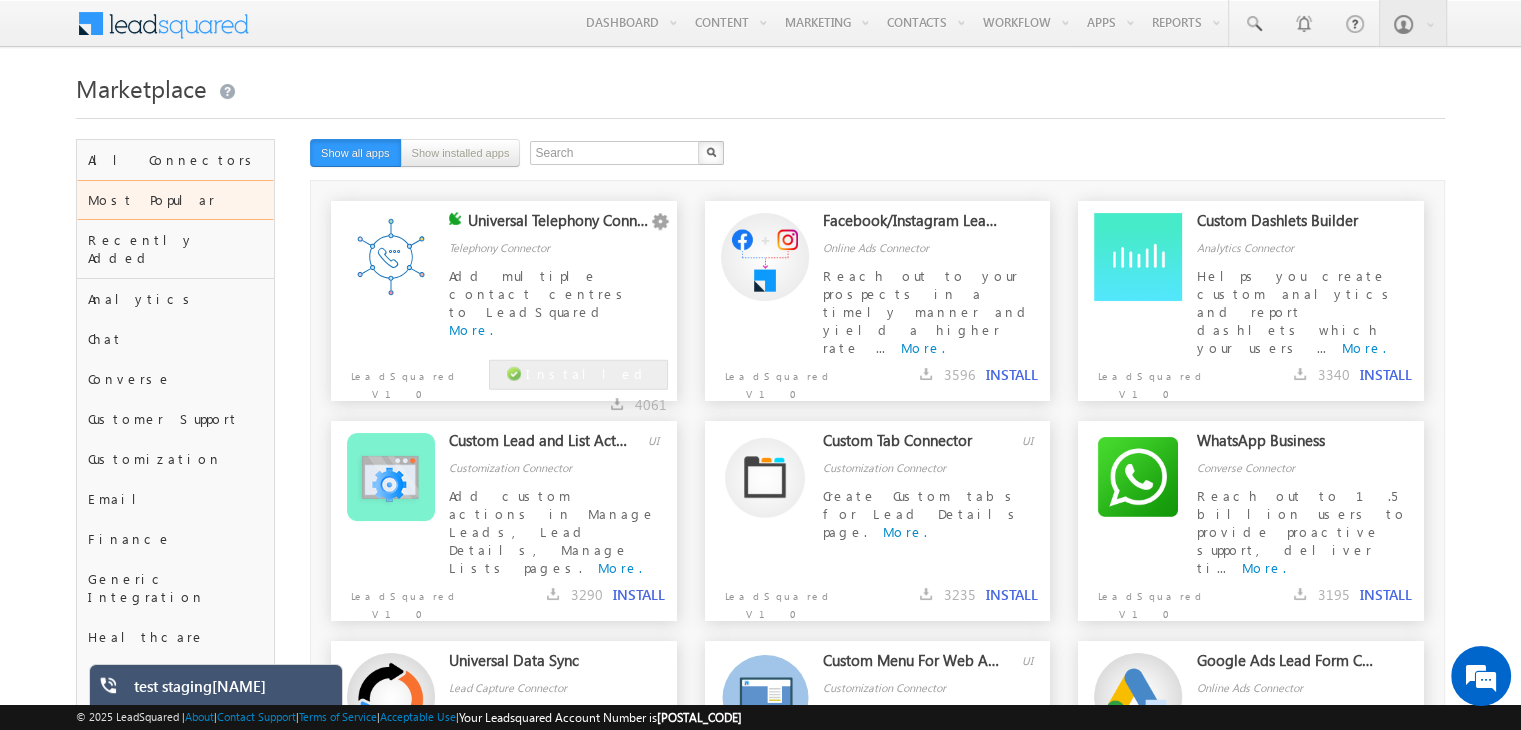 click on "test staging" at bounding box center (231, 691) 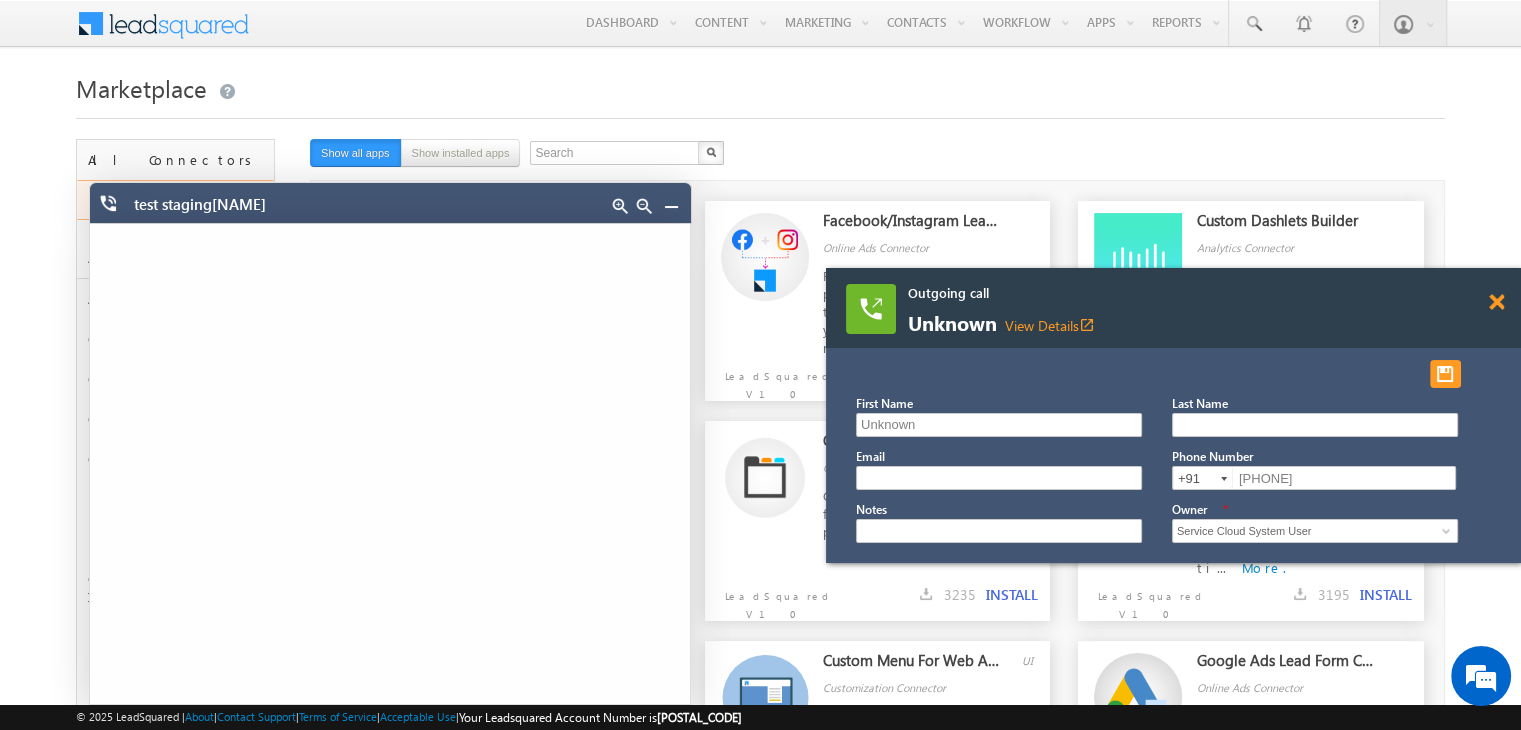 click at bounding box center (1496, 302) 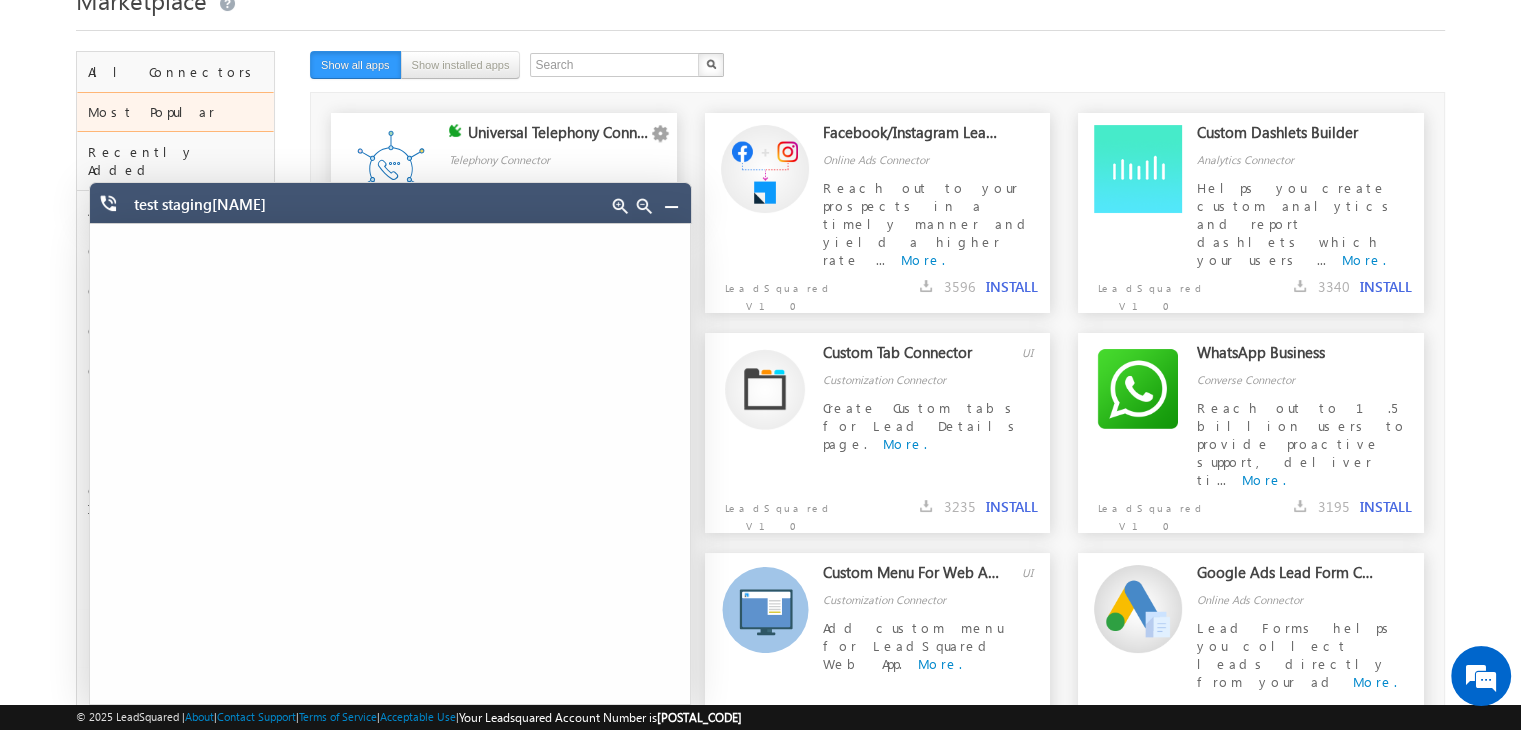 scroll, scrollTop: 61, scrollLeft: 0, axis: vertical 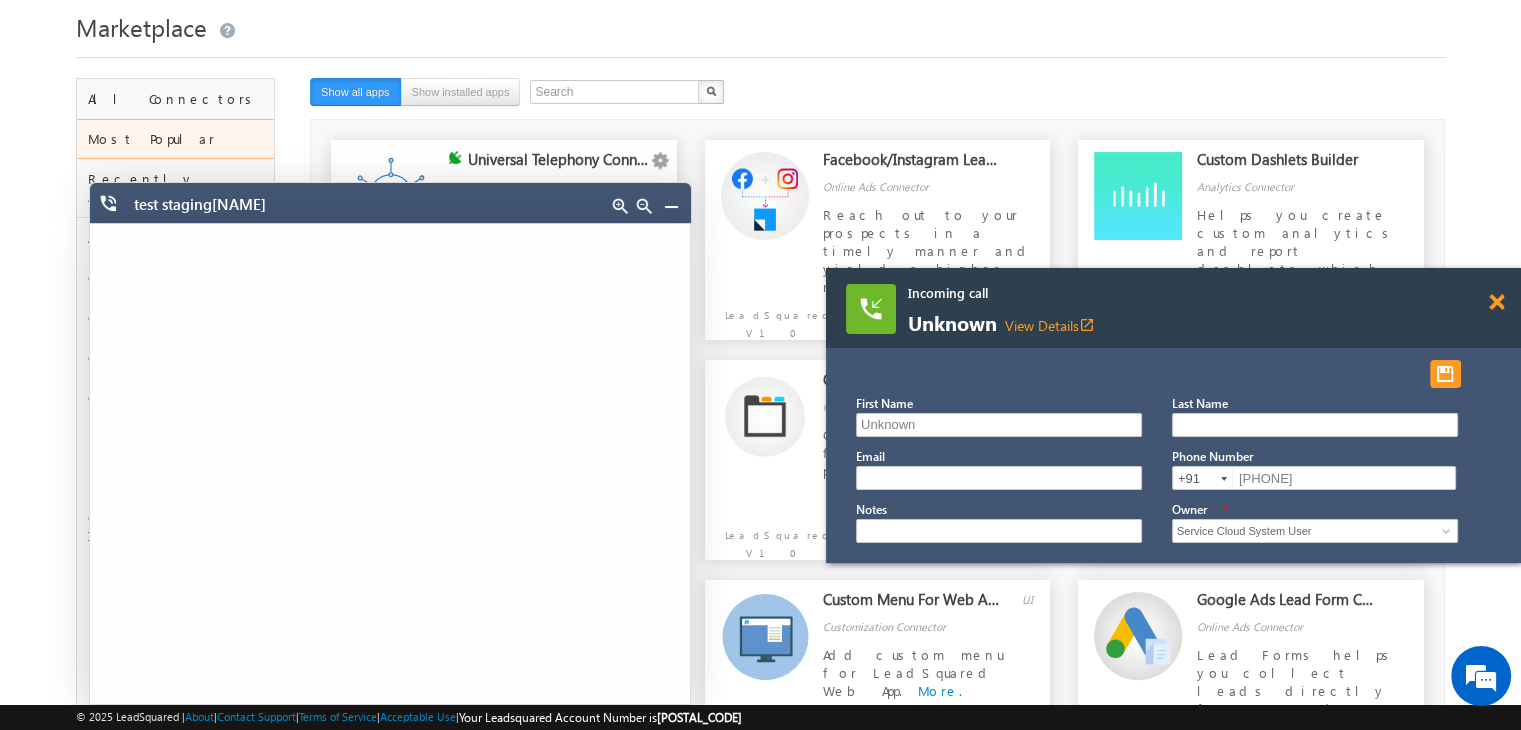 click at bounding box center (1496, 302) 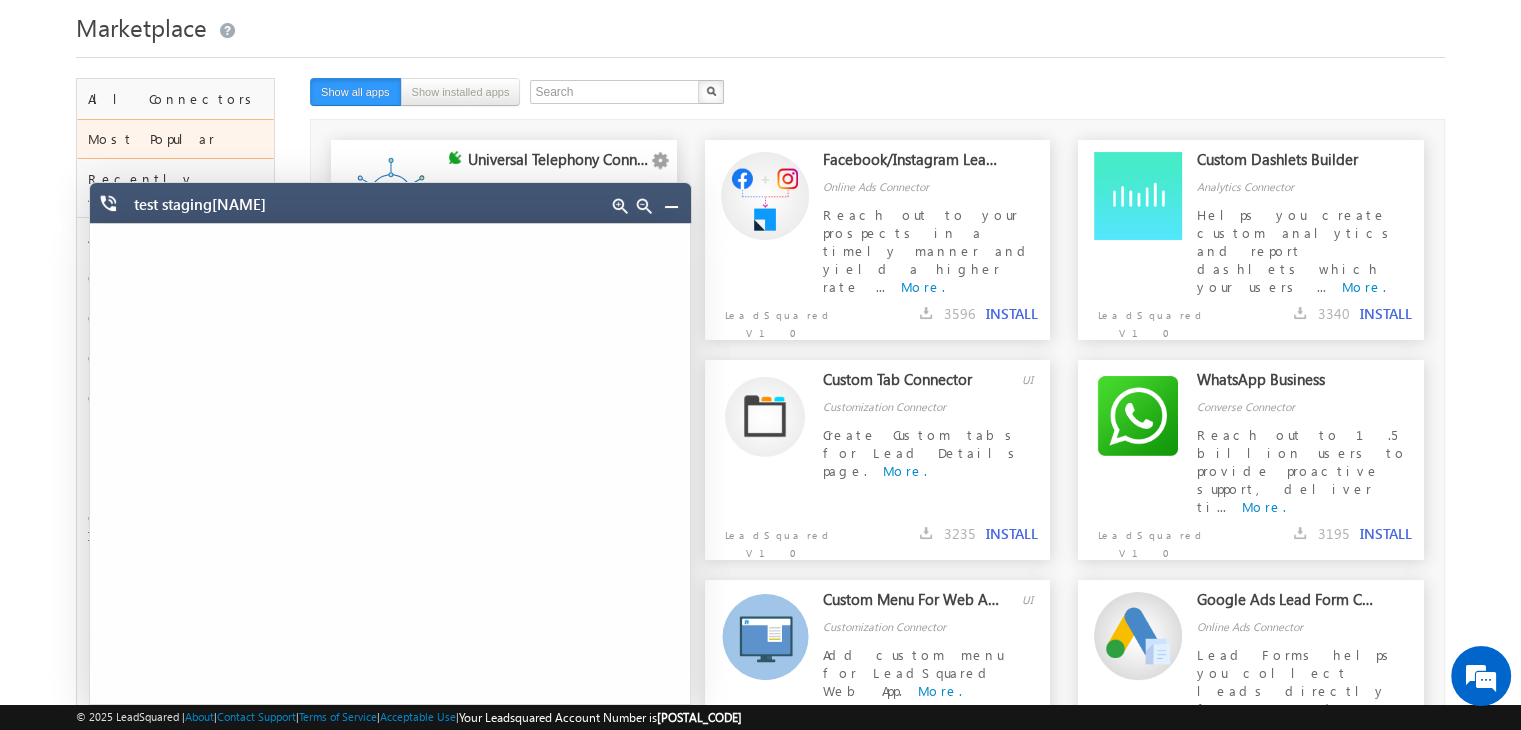 scroll, scrollTop: 0, scrollLeft: 0, axis: both 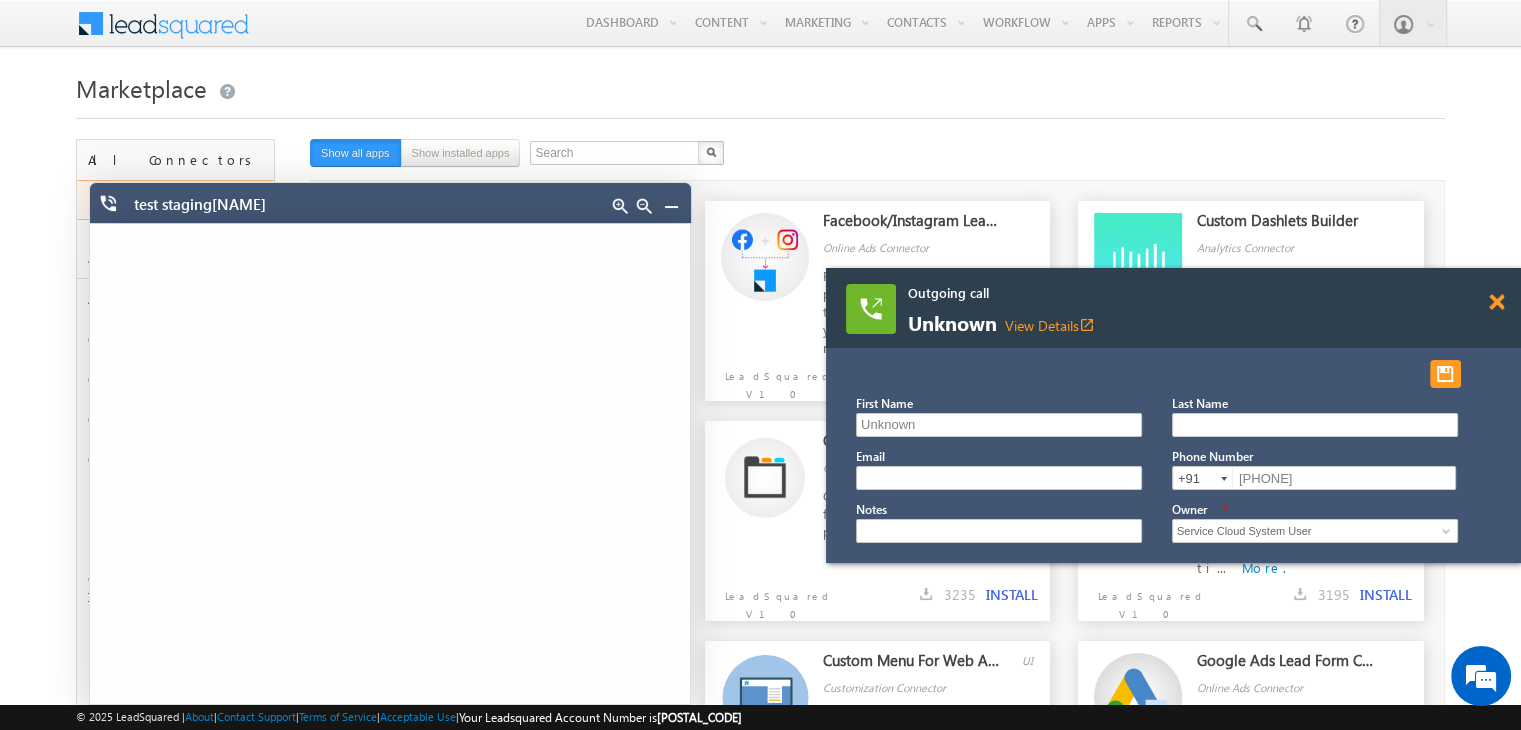 click at bounding box center (1496, 302) 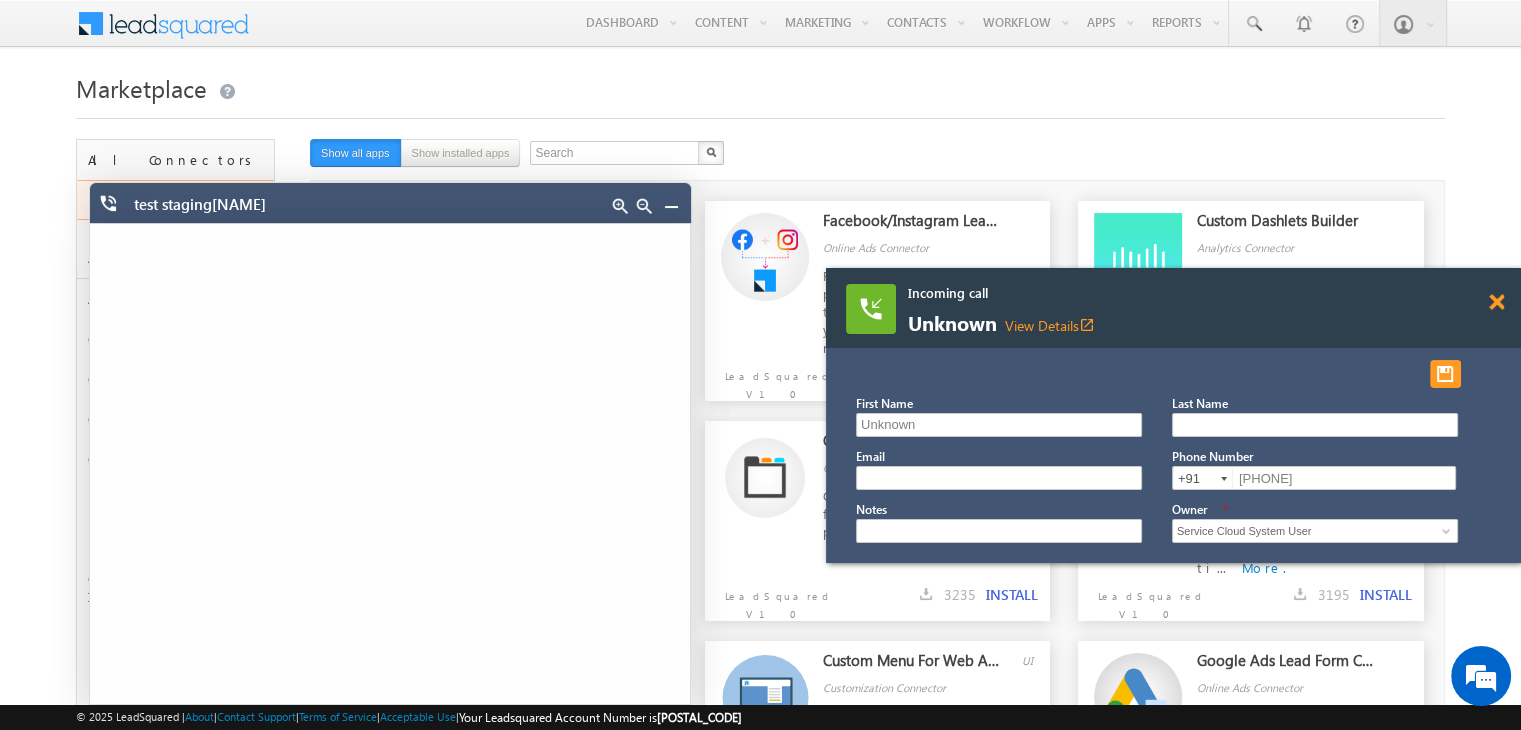 click at bounding box center (1496, 302) 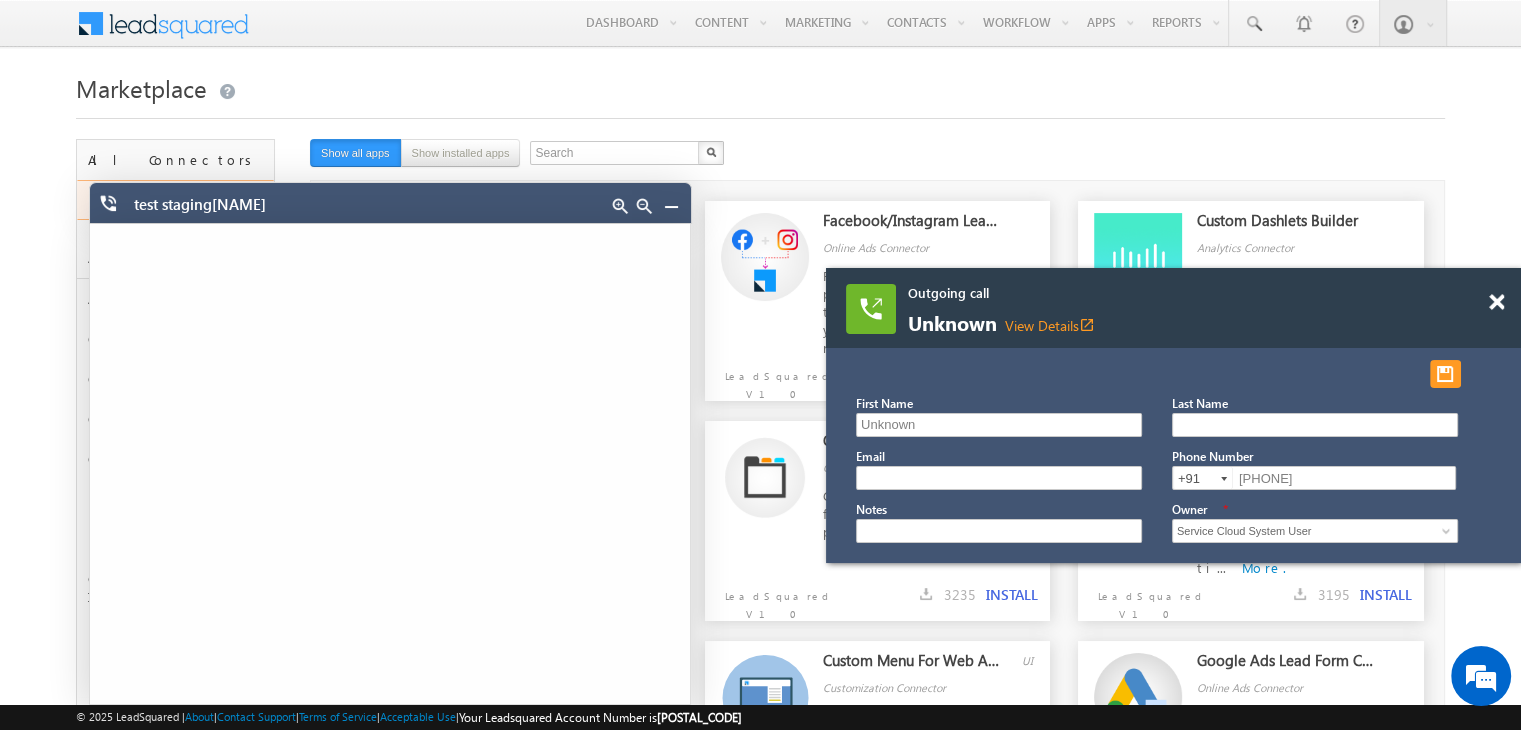 click at bounding box center (1507, 293) 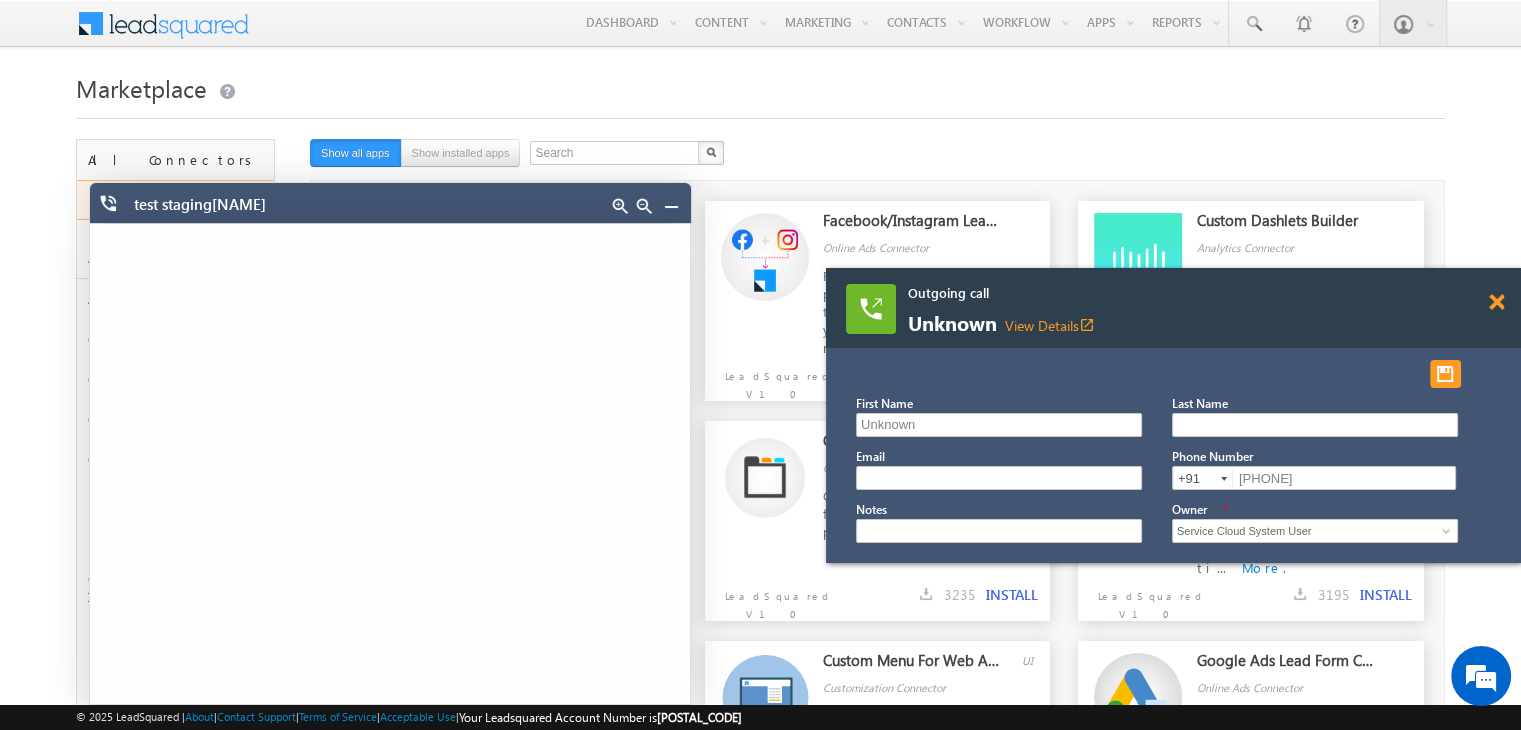 click at bounding box center (1496, 302) 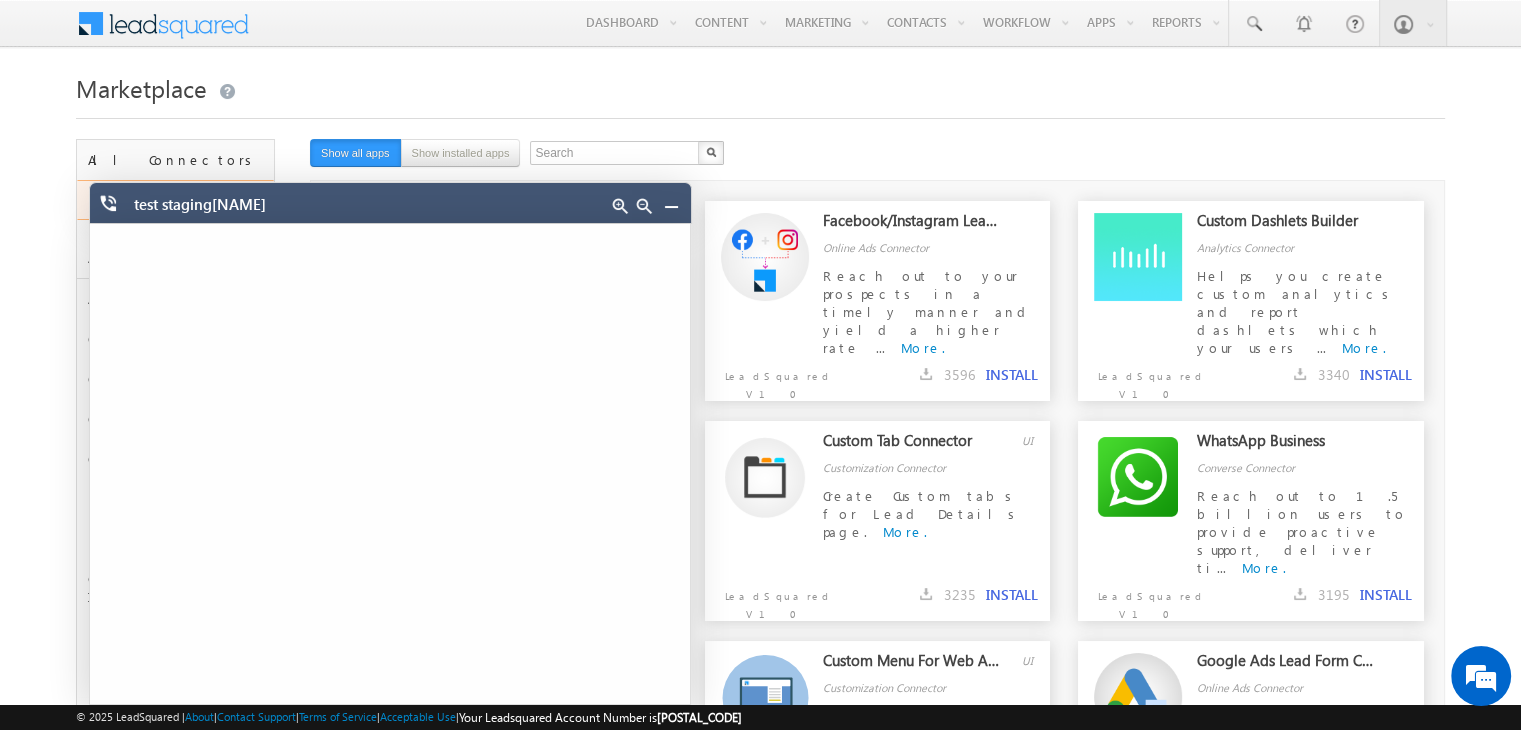 click on "Menu
Sarwang Bhardwaj
sarwa ng.bh ardwa j1.ac efone +2@ta tatel" at bounding box center (760, 752) 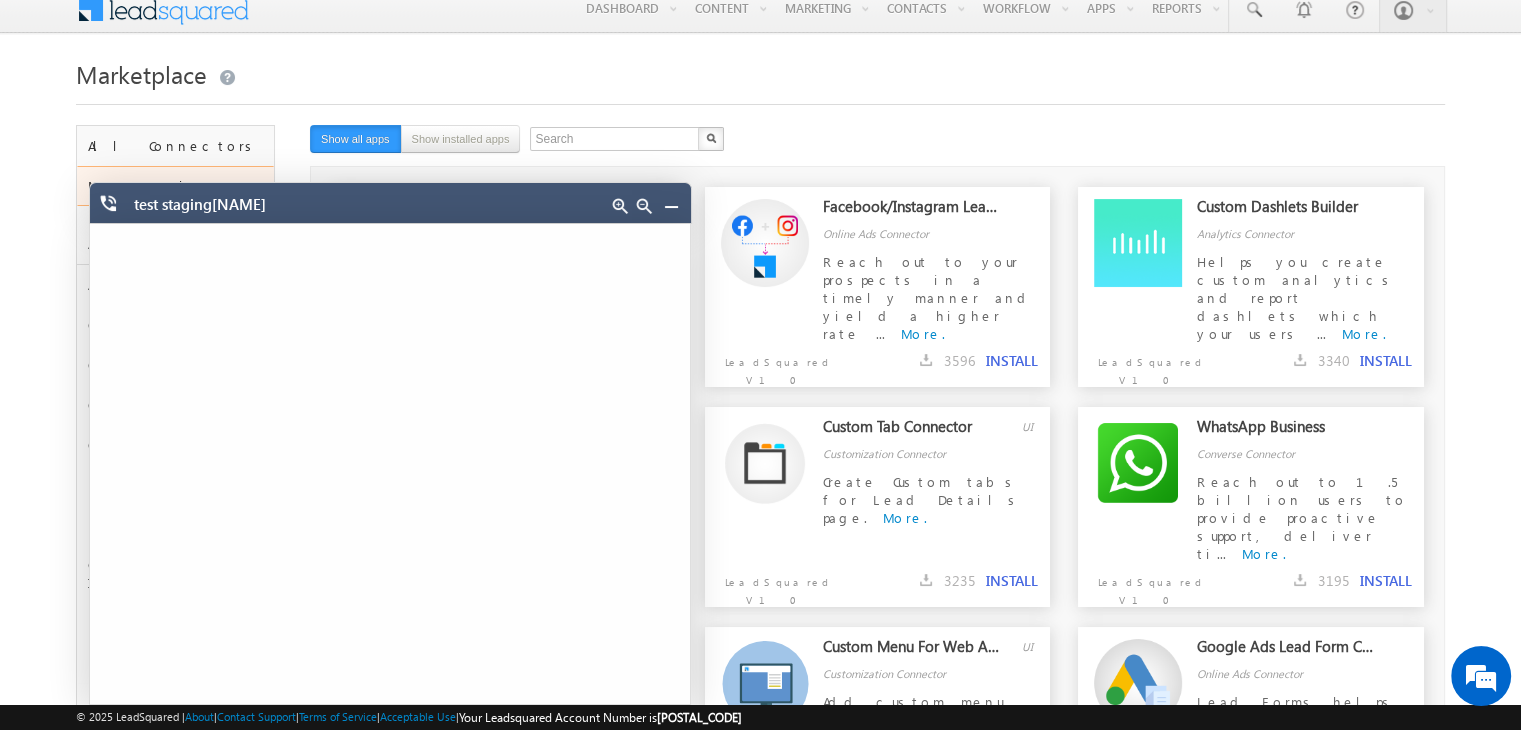 scroll, scrollTop: 0, scrollLeft: 0, axis: both 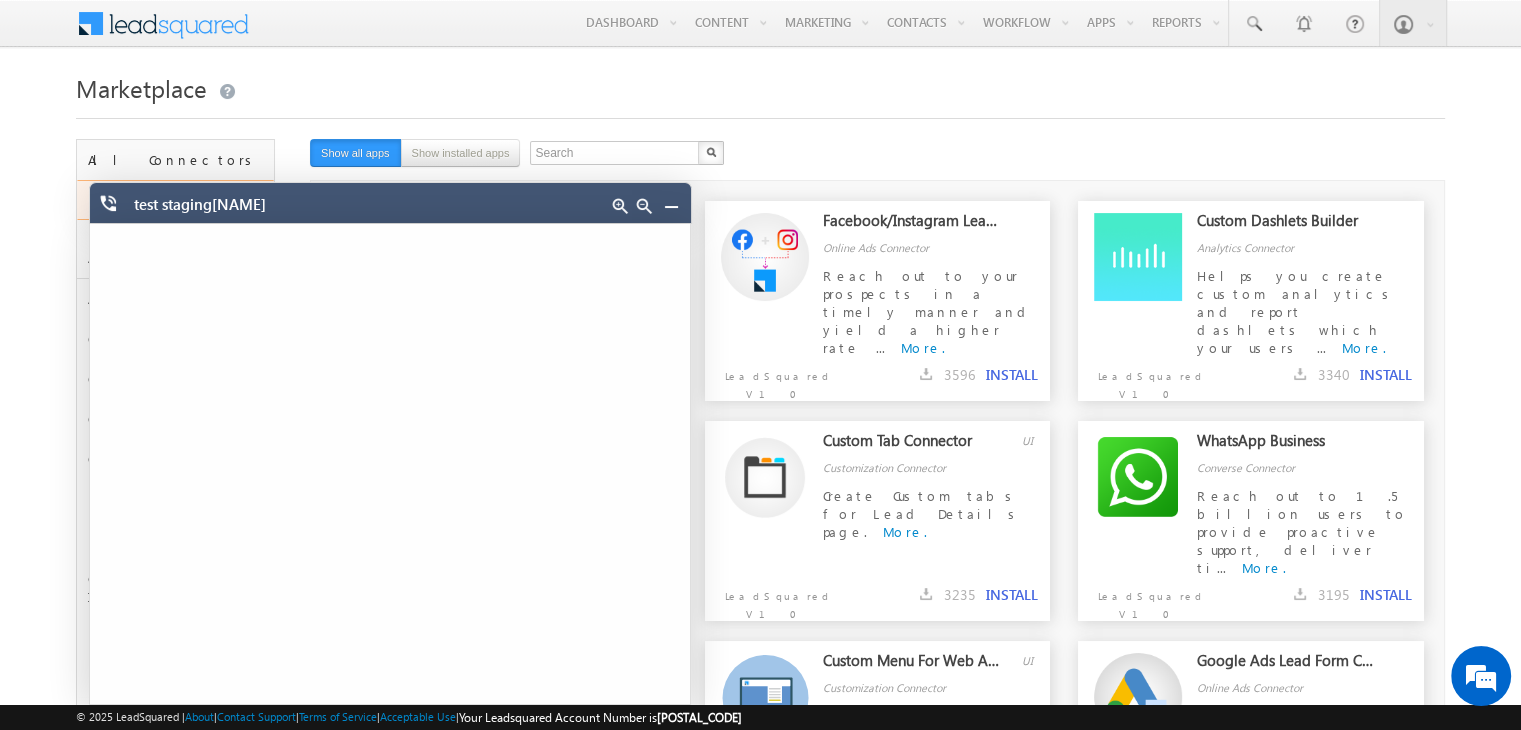 click on "Marketplace" at bounding box center (760, 103) 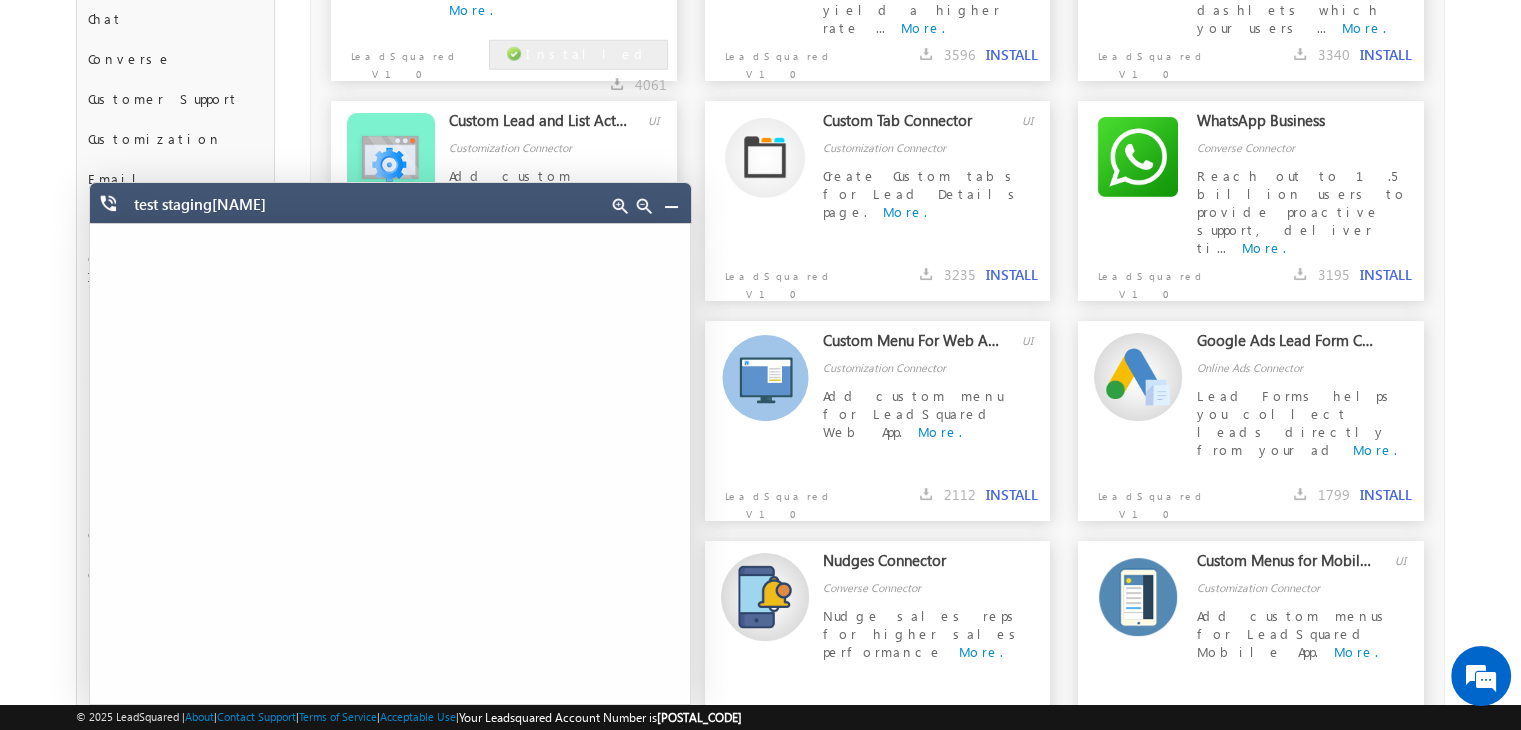 scroll, scrollTop: 0, scrollLeft: 0, axis: both 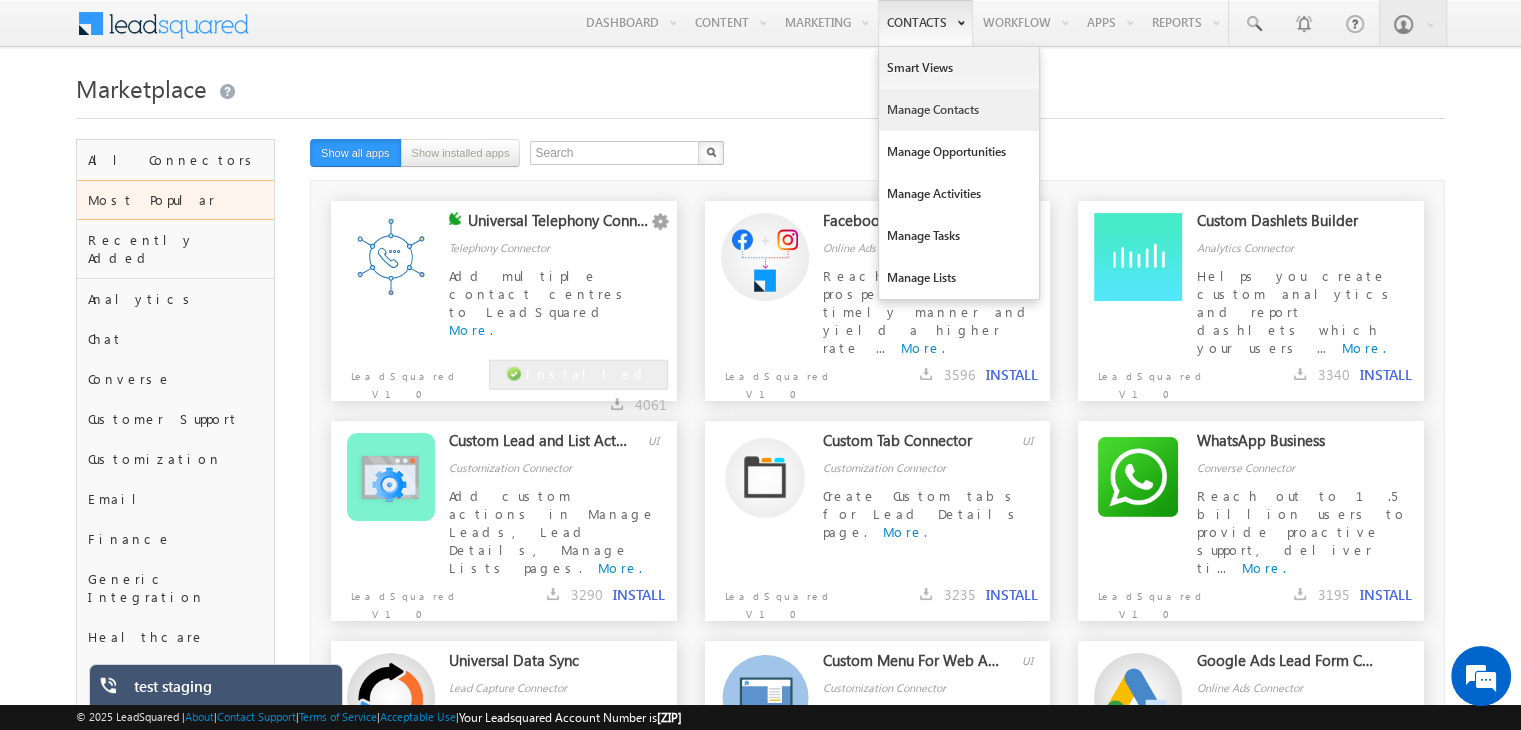 click on "Manage Contacts" at bounding box center (959, 110) 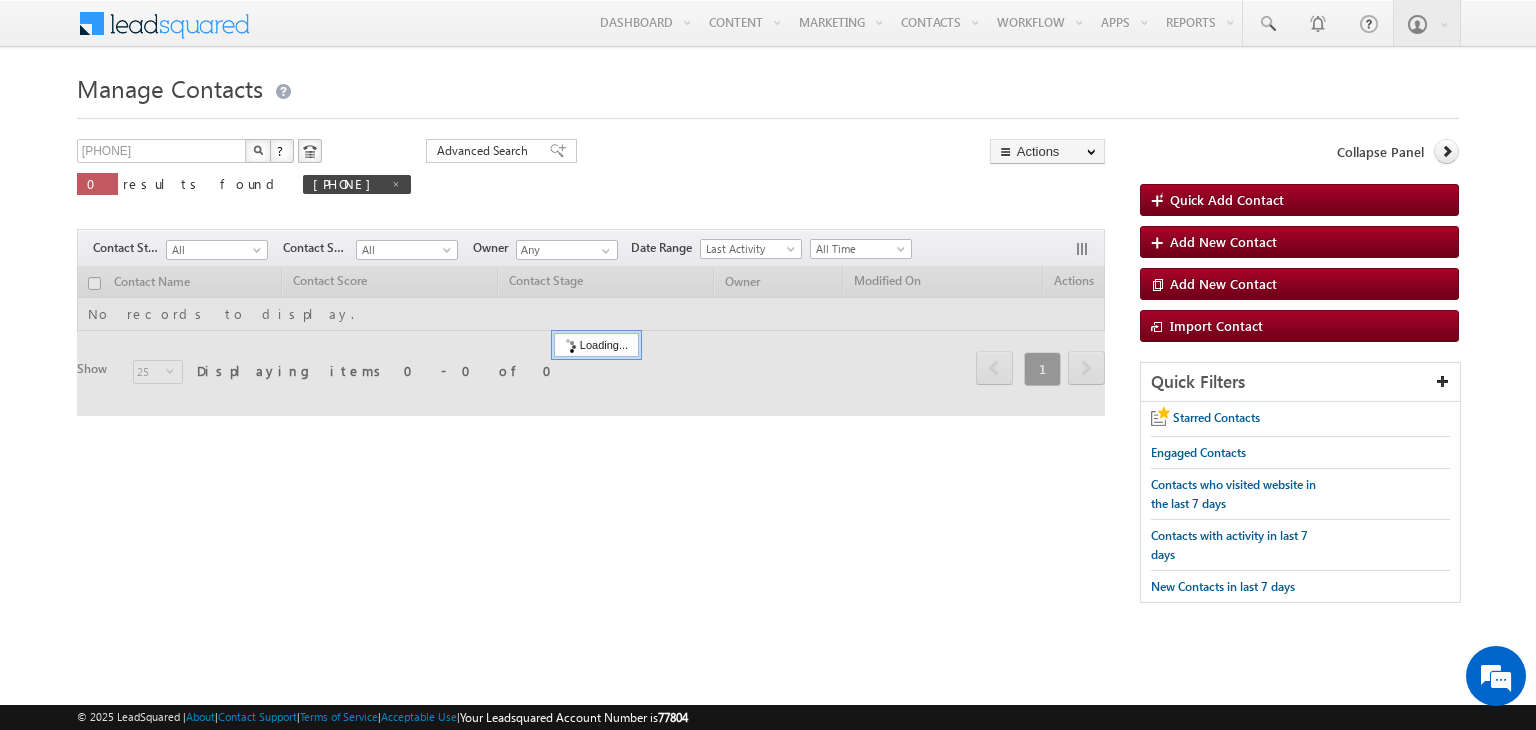 scroll, scrollTop: 0, scrollLeft: 0, axis: both 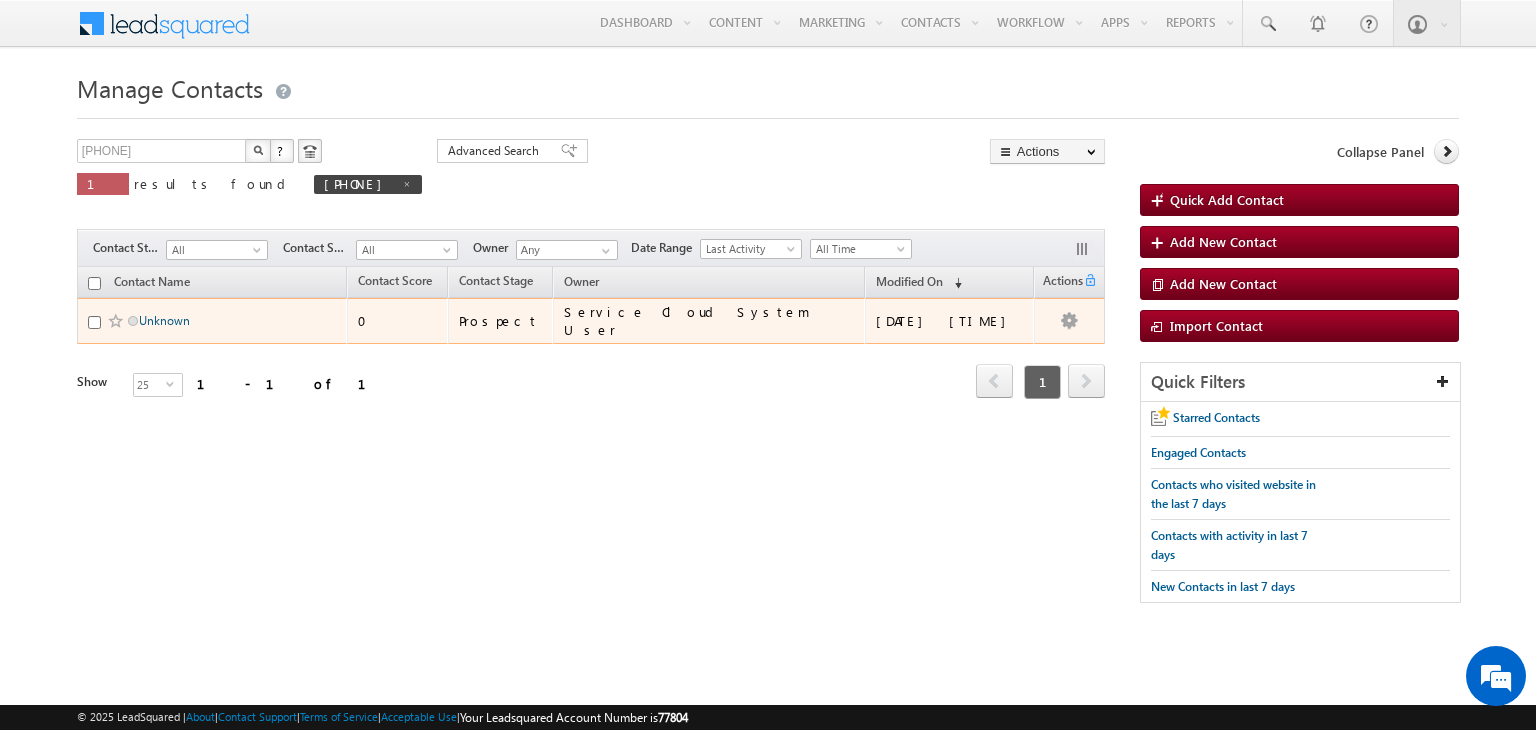 click on "Unknown" at bounding box center [164, 320] 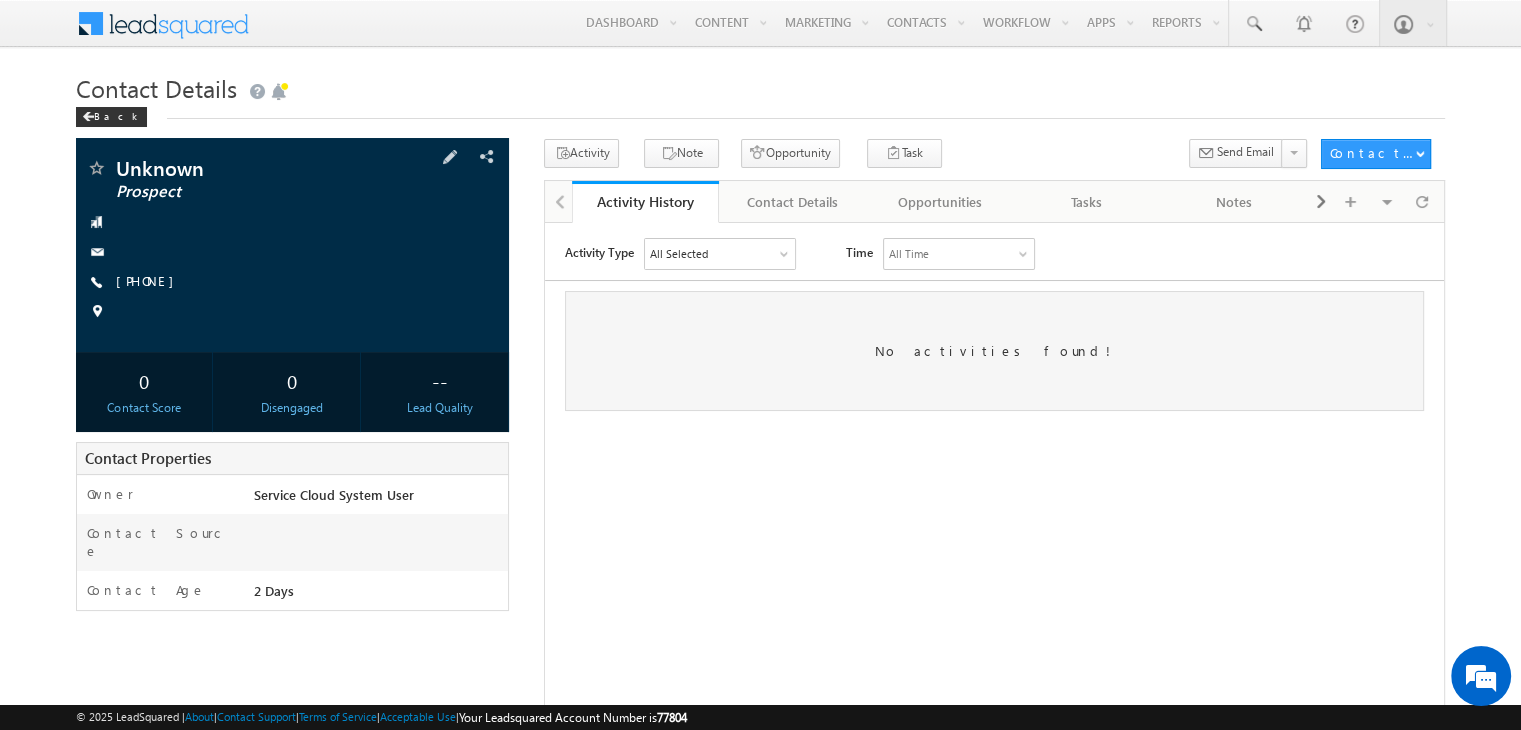 scroll, scrollTop: 0, scrollLeft: 0, axis: both 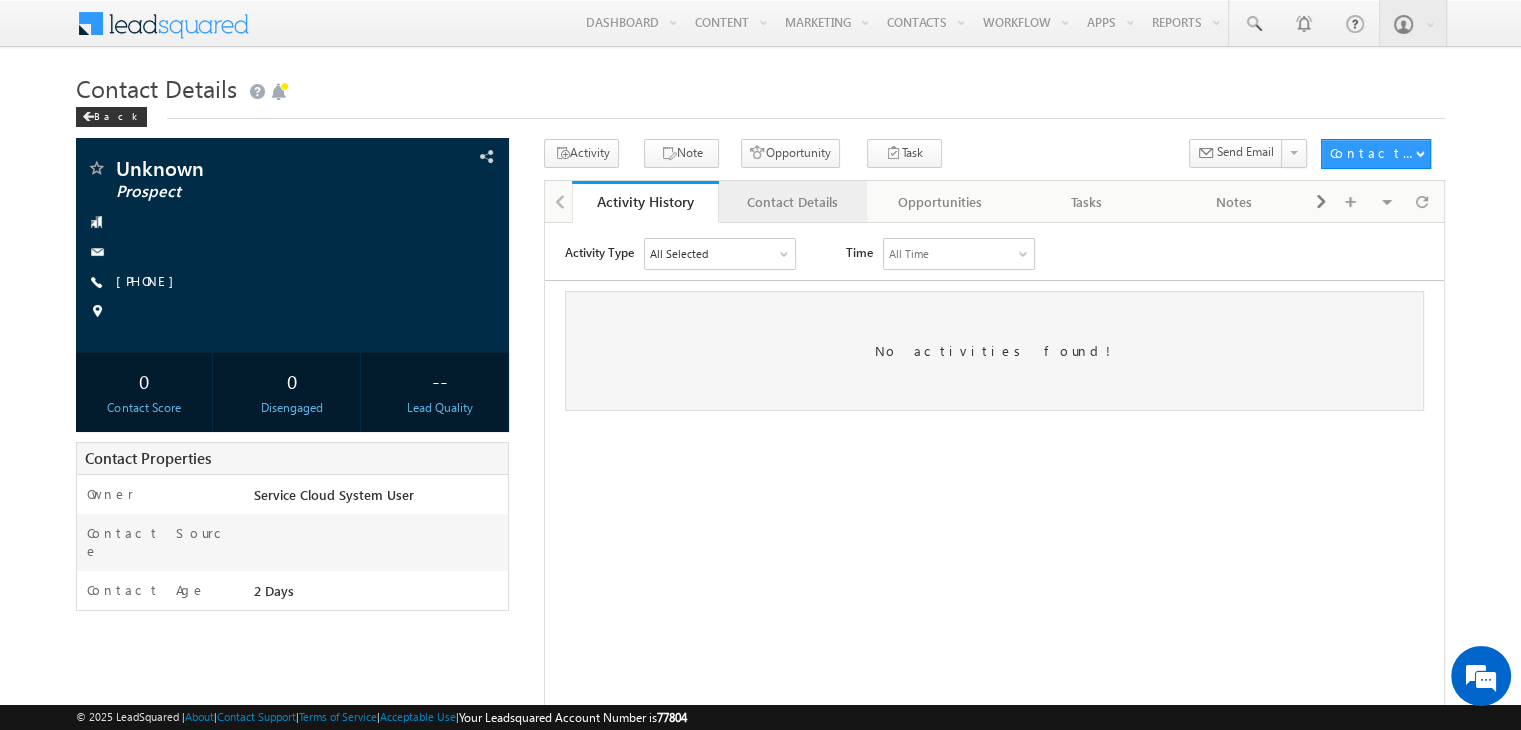 click on "Contact Details" at bounding box center [791, 202] 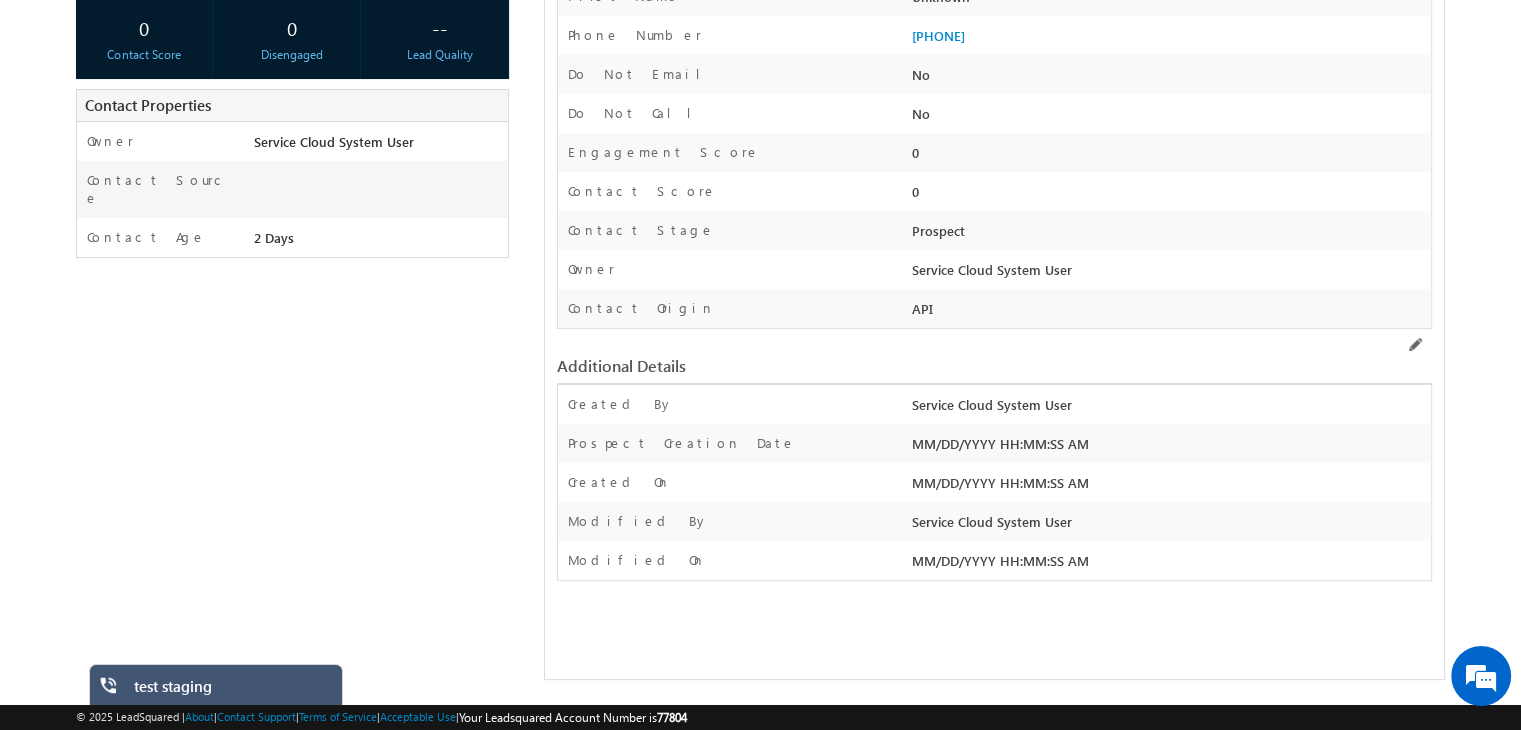 scroll, scrollTop: 0, scrollLeft: 0, axis: both 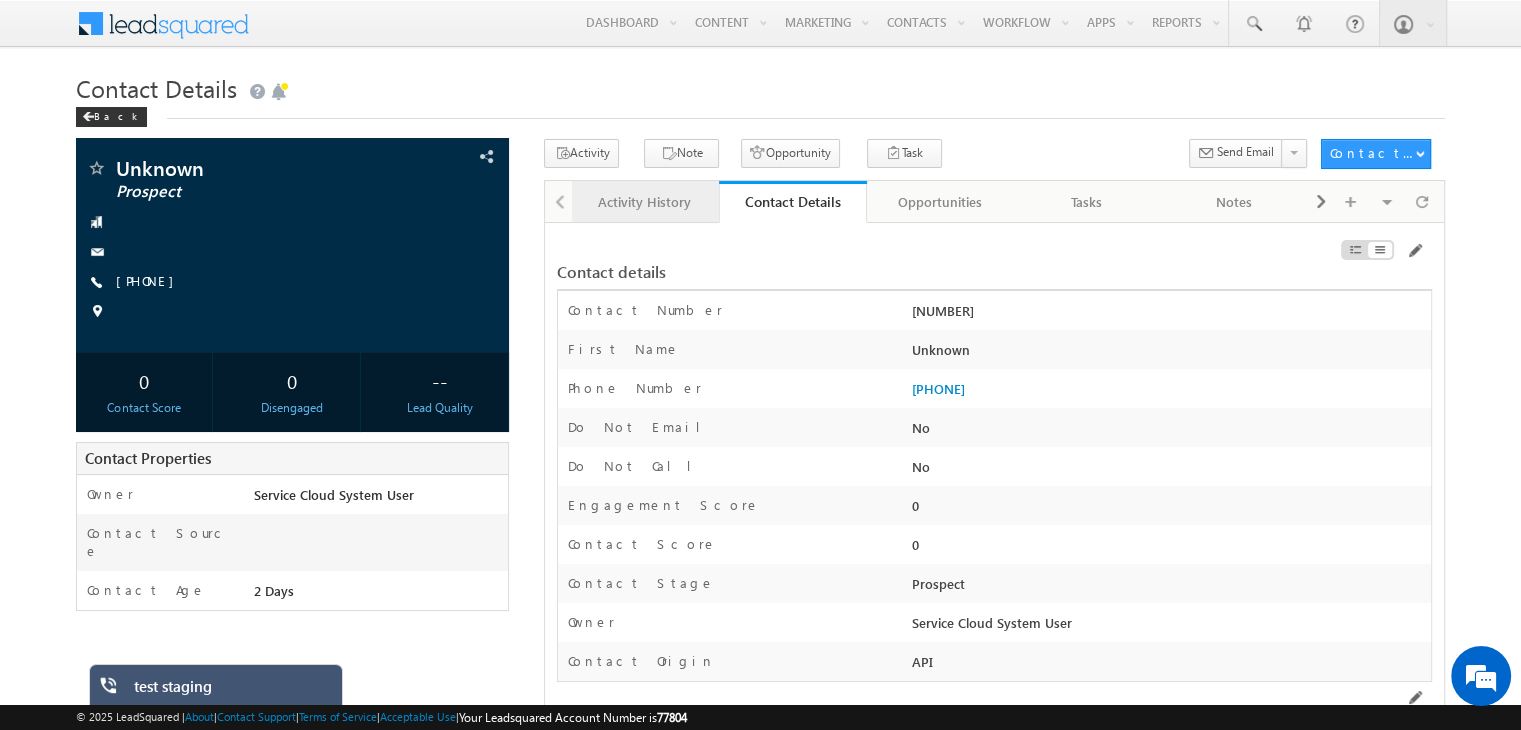 click on "Activity History" at bounding box center (644, 202) 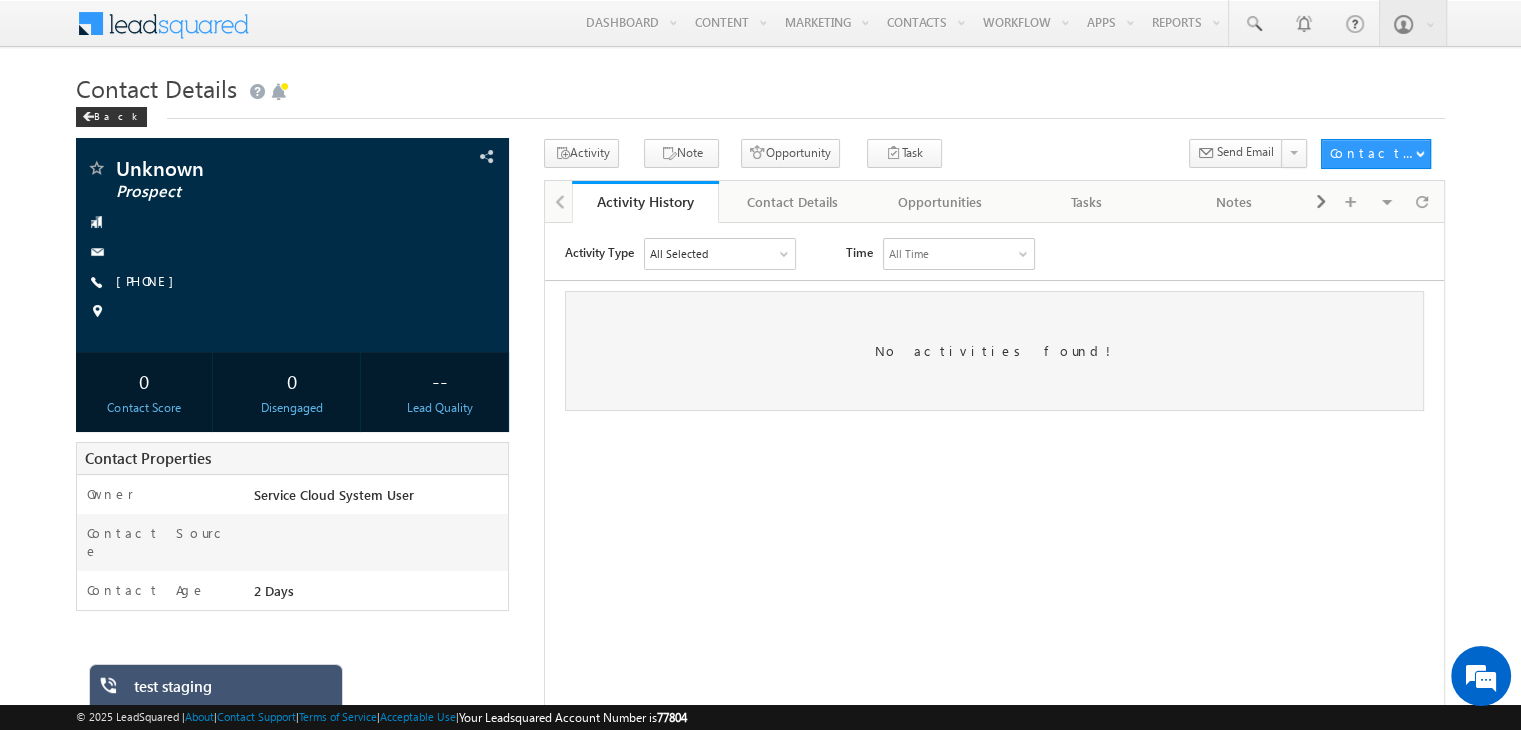 scroll, scrollTop: 0, scrollLeft: 0, axis: both 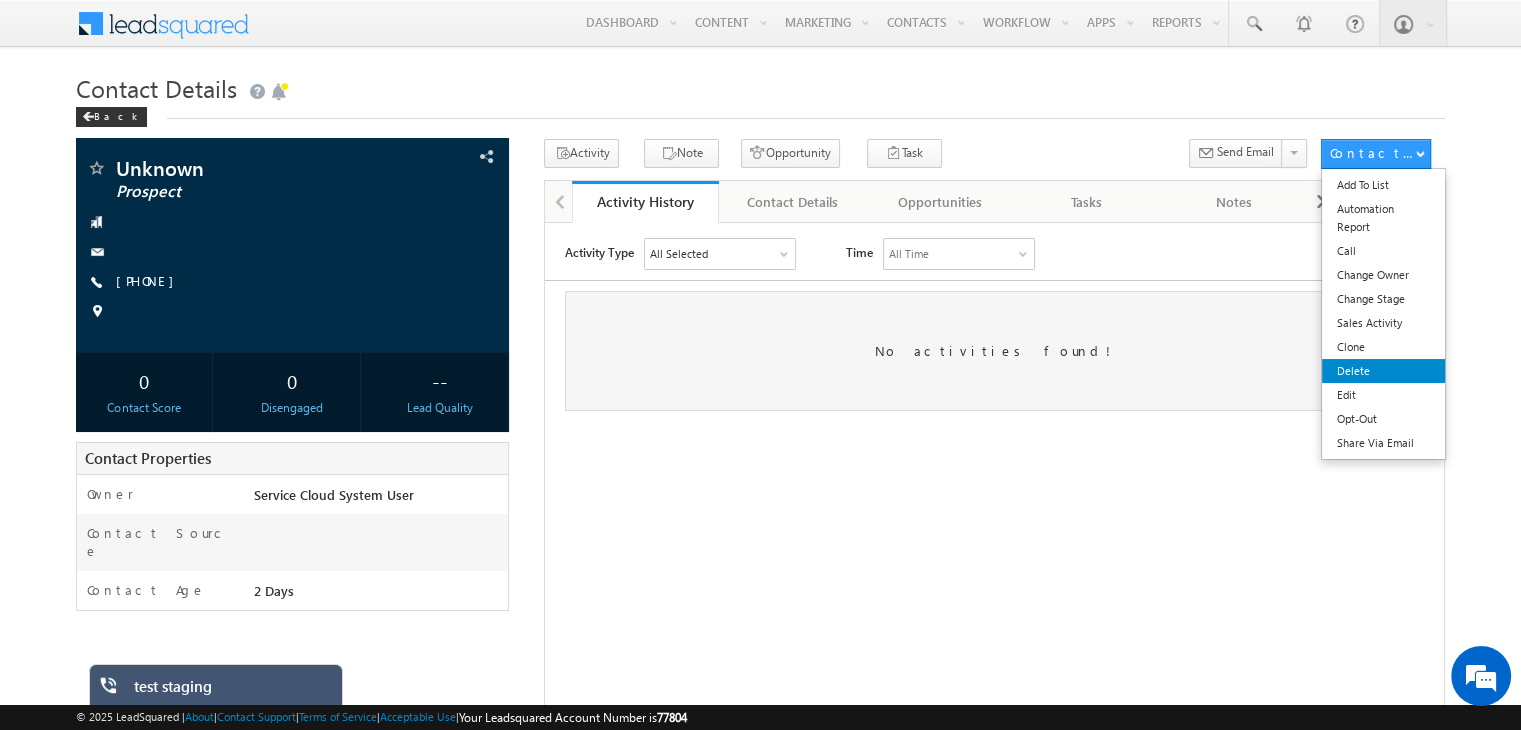 click on "Delete" at bounding box center (1383, 371) 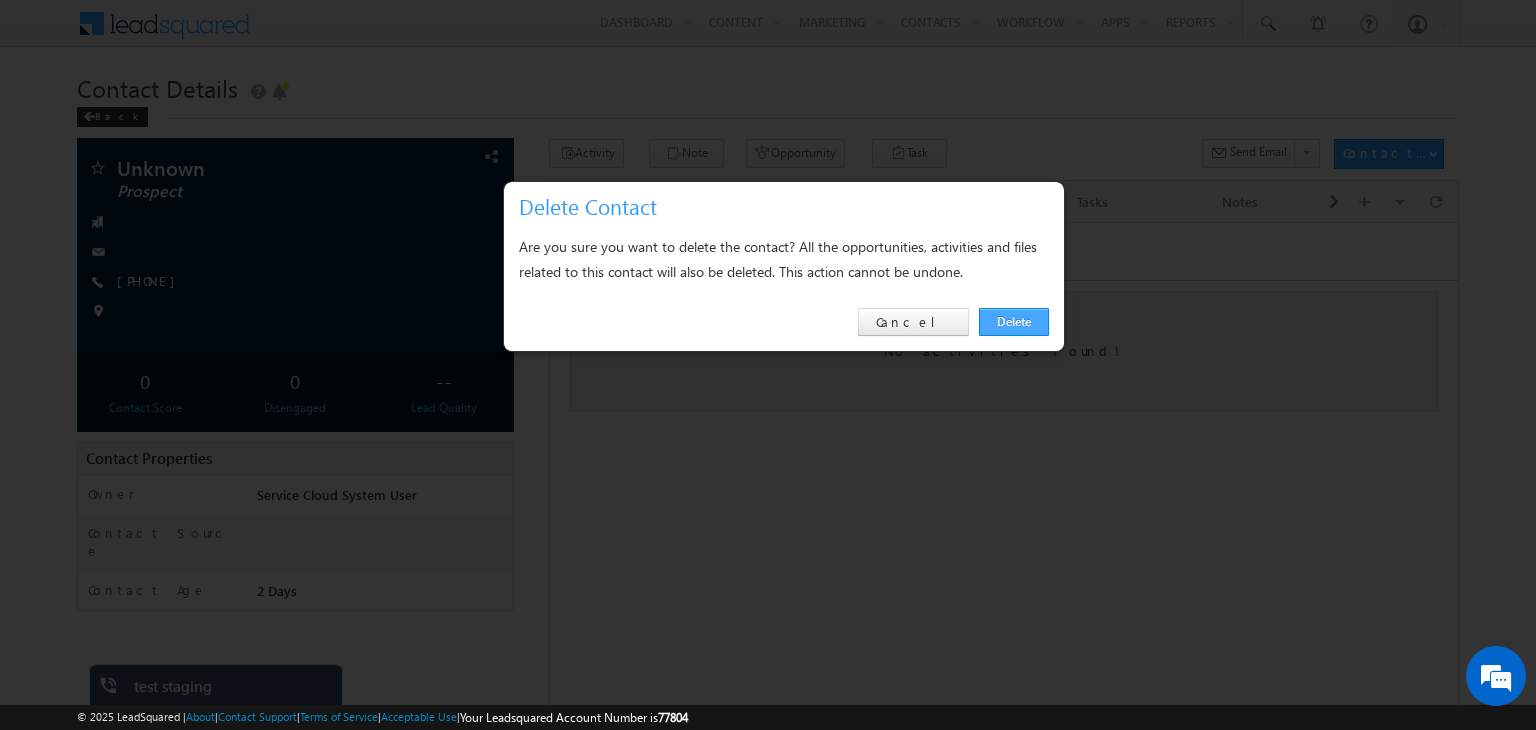 click on "Delete" at bounding box center (1014, 322) 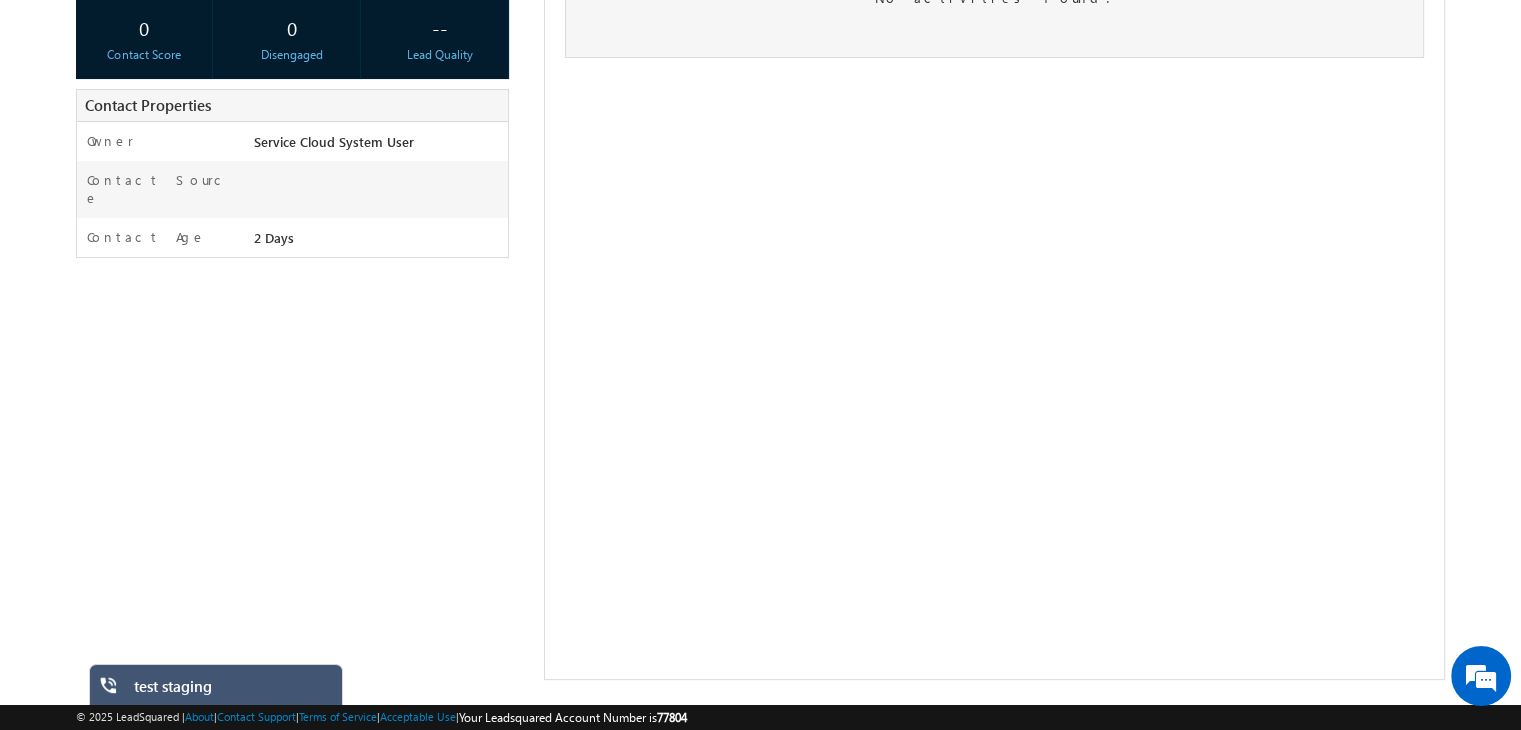 scroll, scrollTop: 0, scrollLeft: 0, axis: both 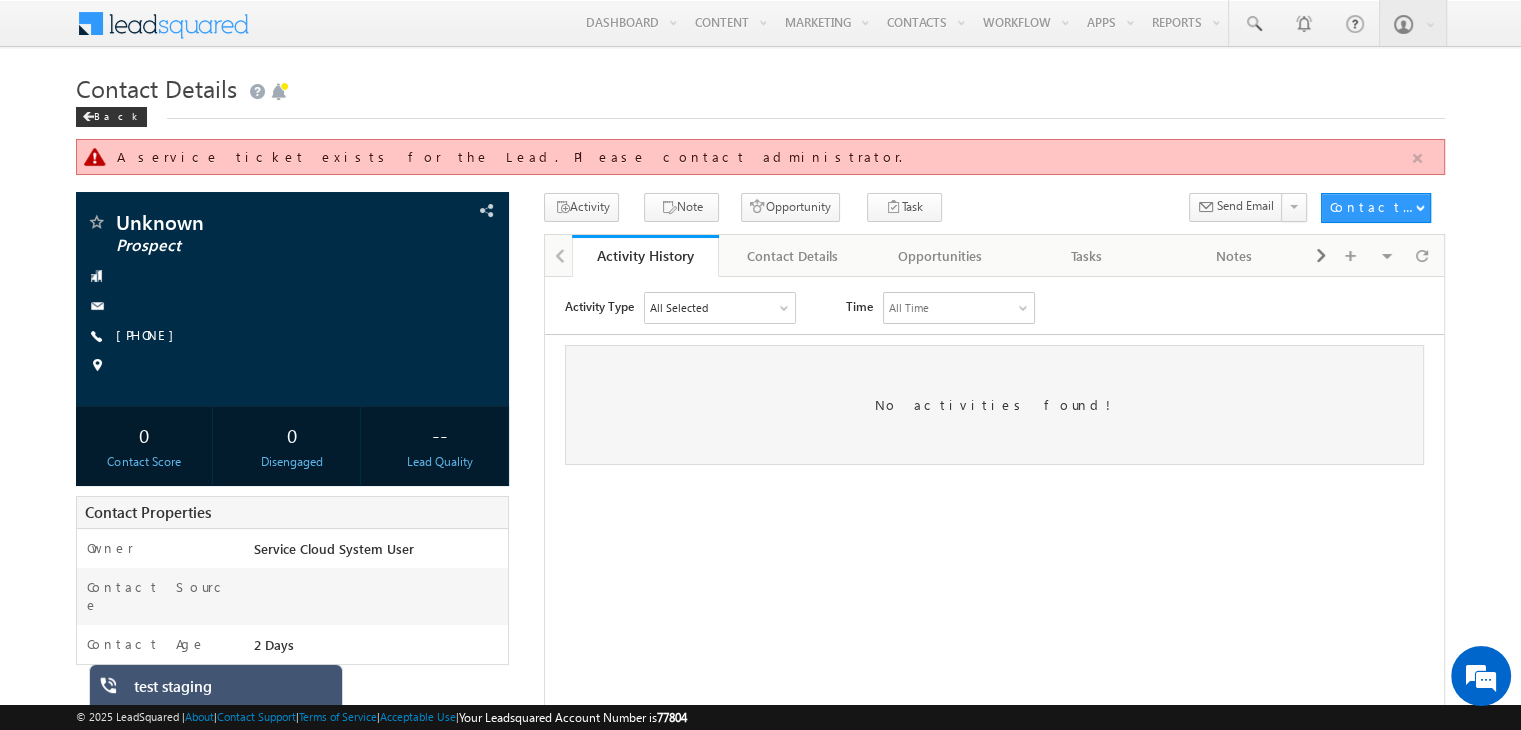 click at bounding box center [1417, 158] 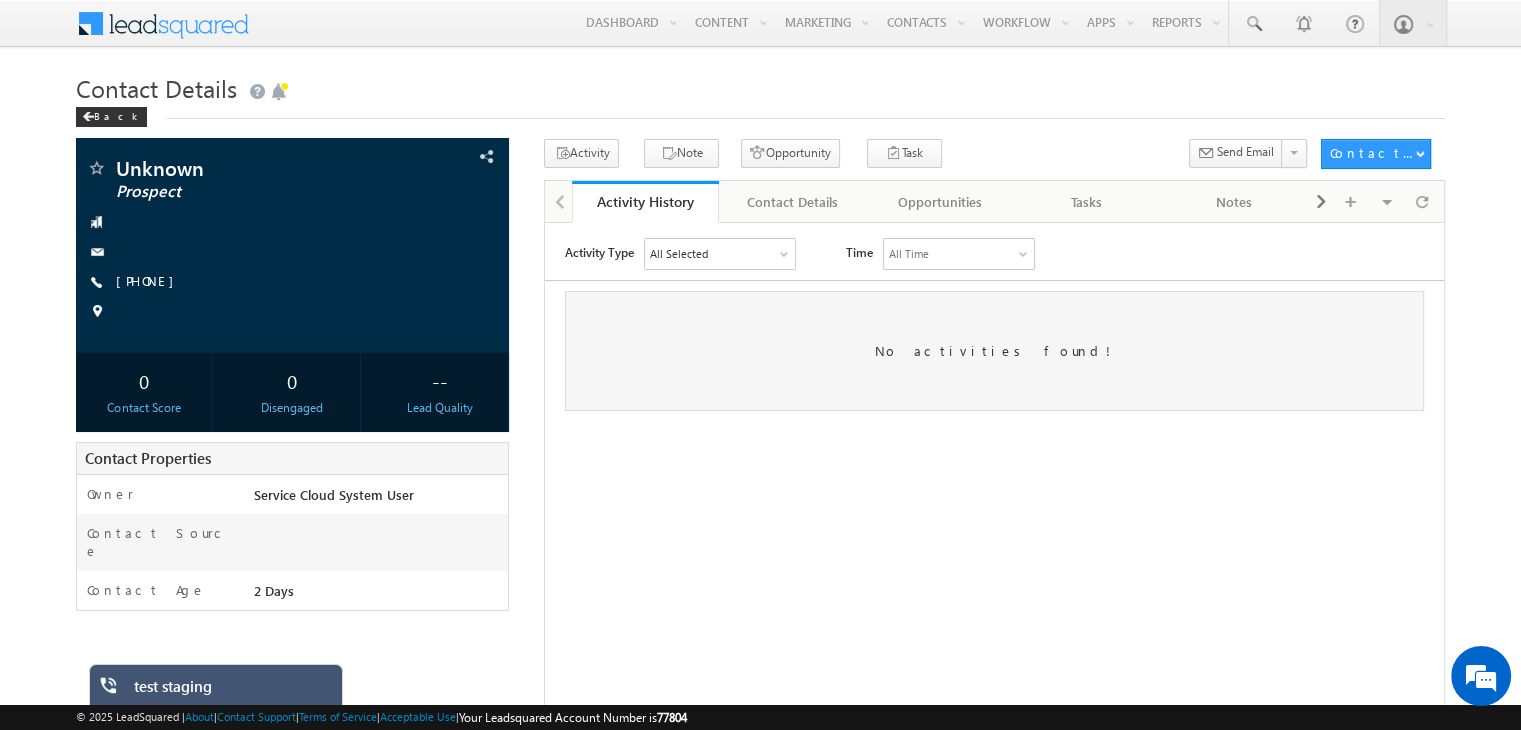 click on "Menu
[FIRST] [LAST]
[EMAIL]" at bounding box center [760, 516] 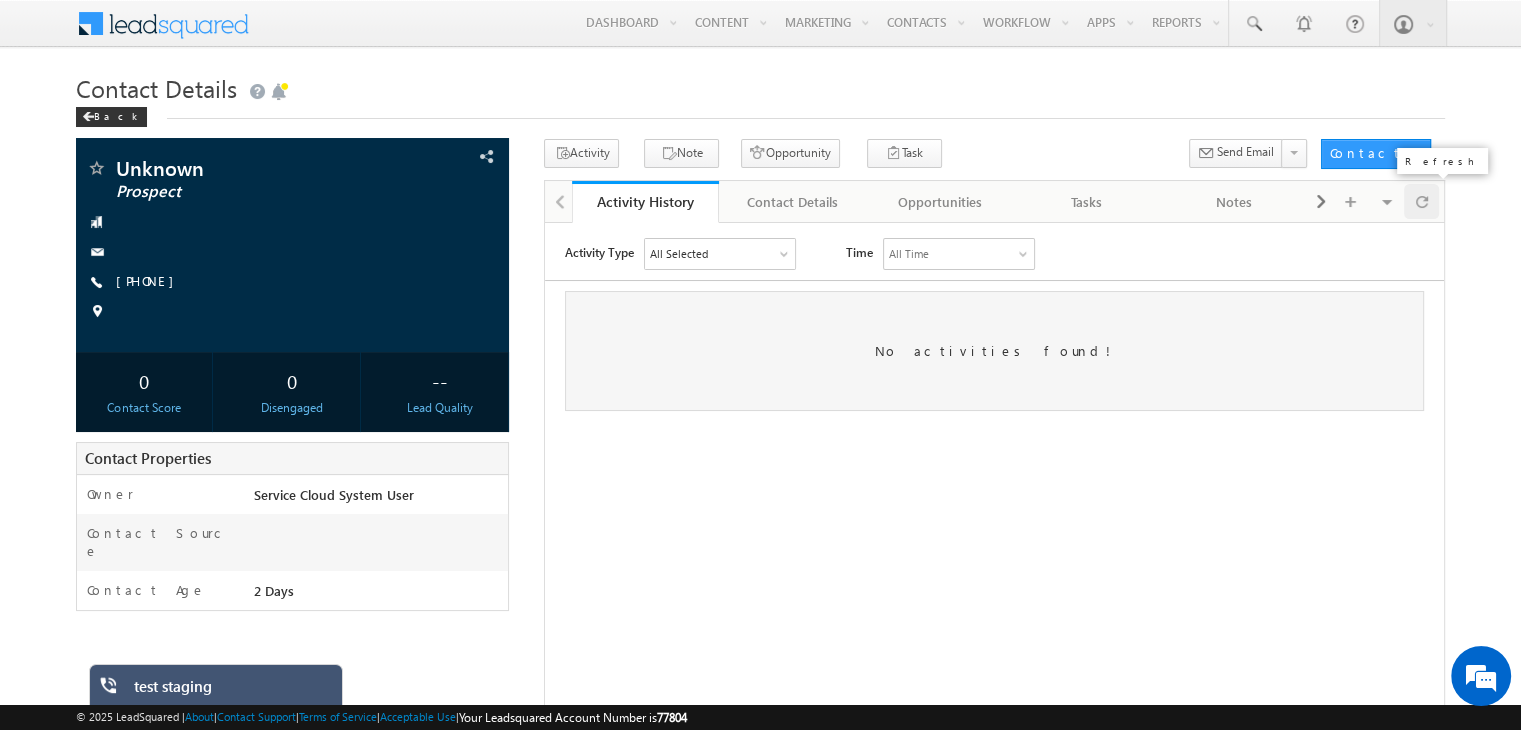 click at bounding box center [1422, 201] 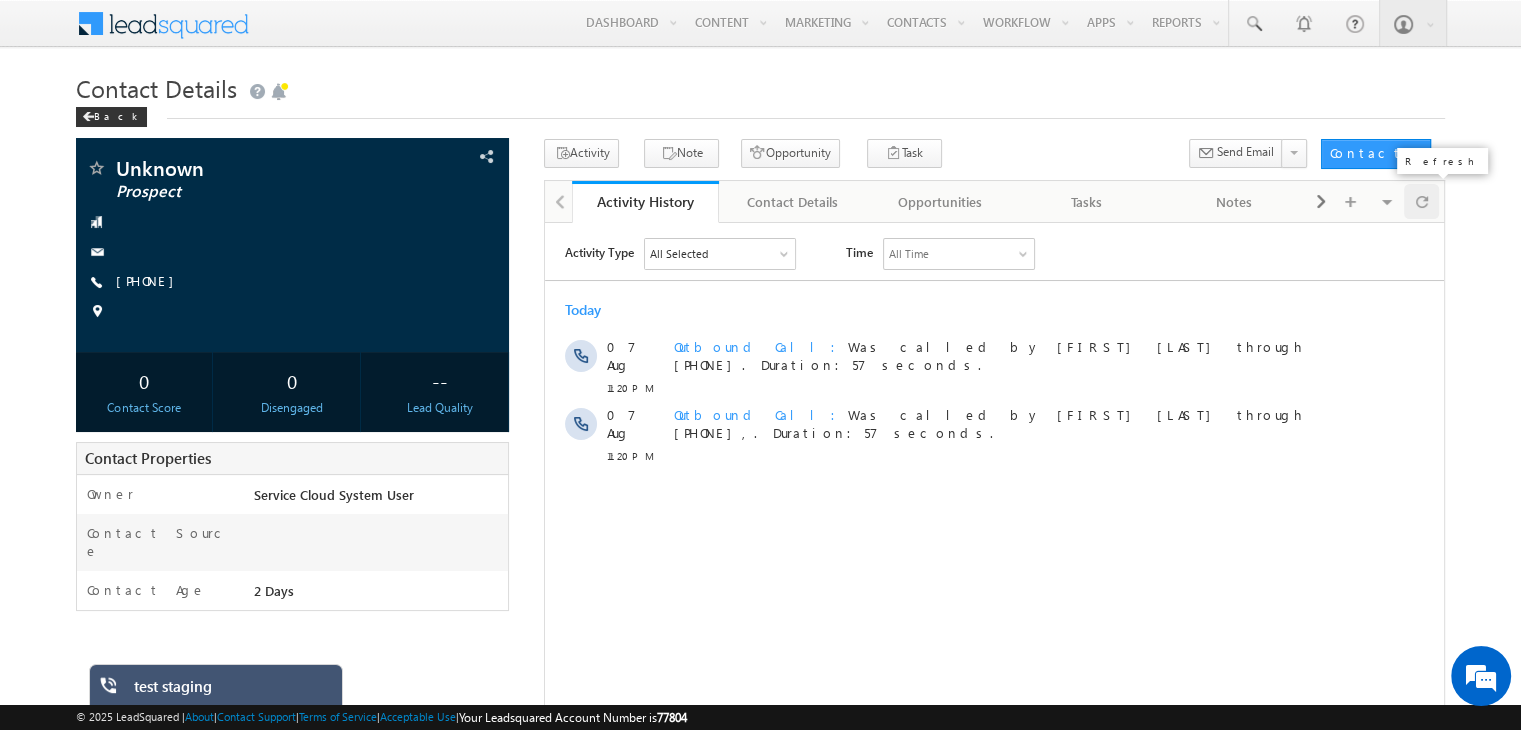 scroll, scrollTop: 0, scrollLeft: 0, axis: both 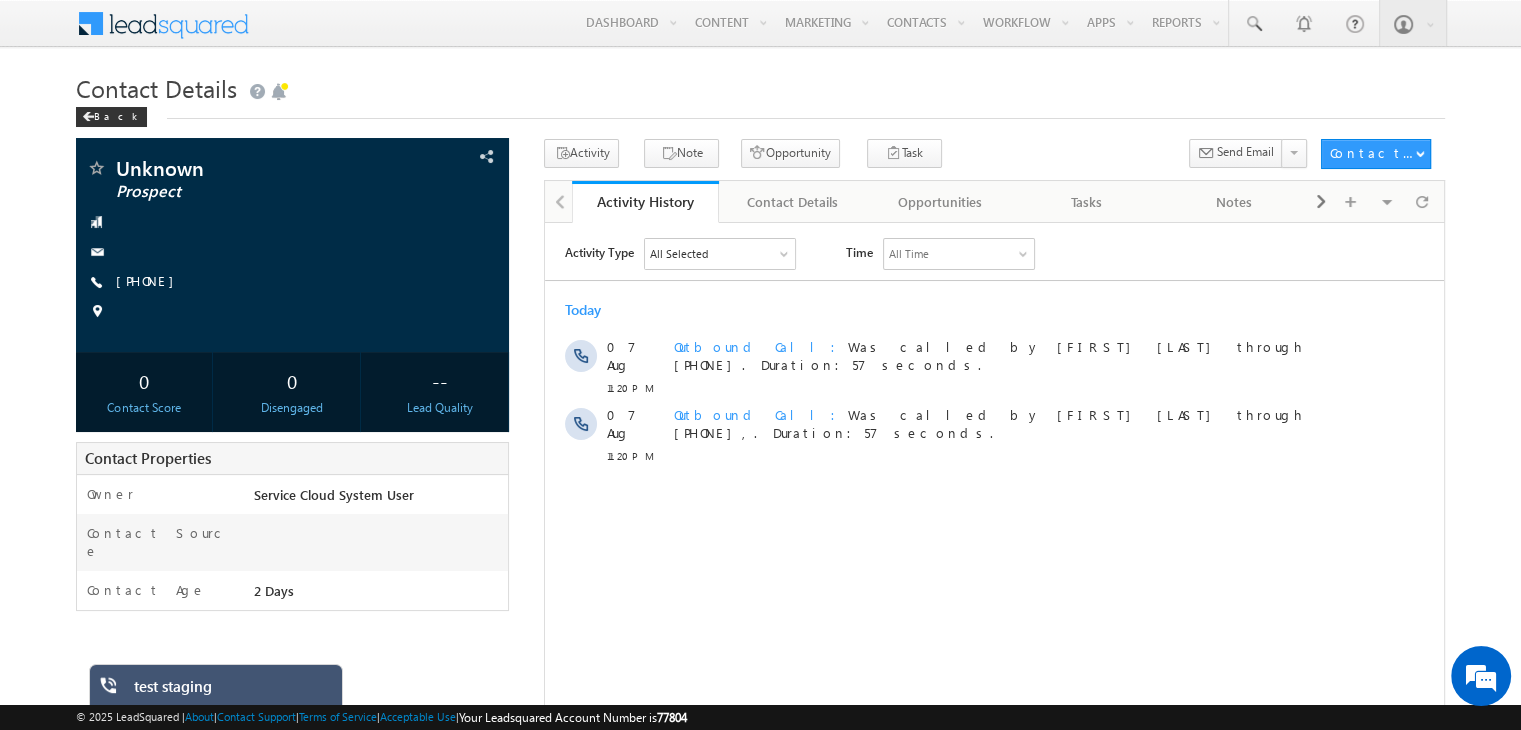 click on "test staging" at bounding box center [231, 691] 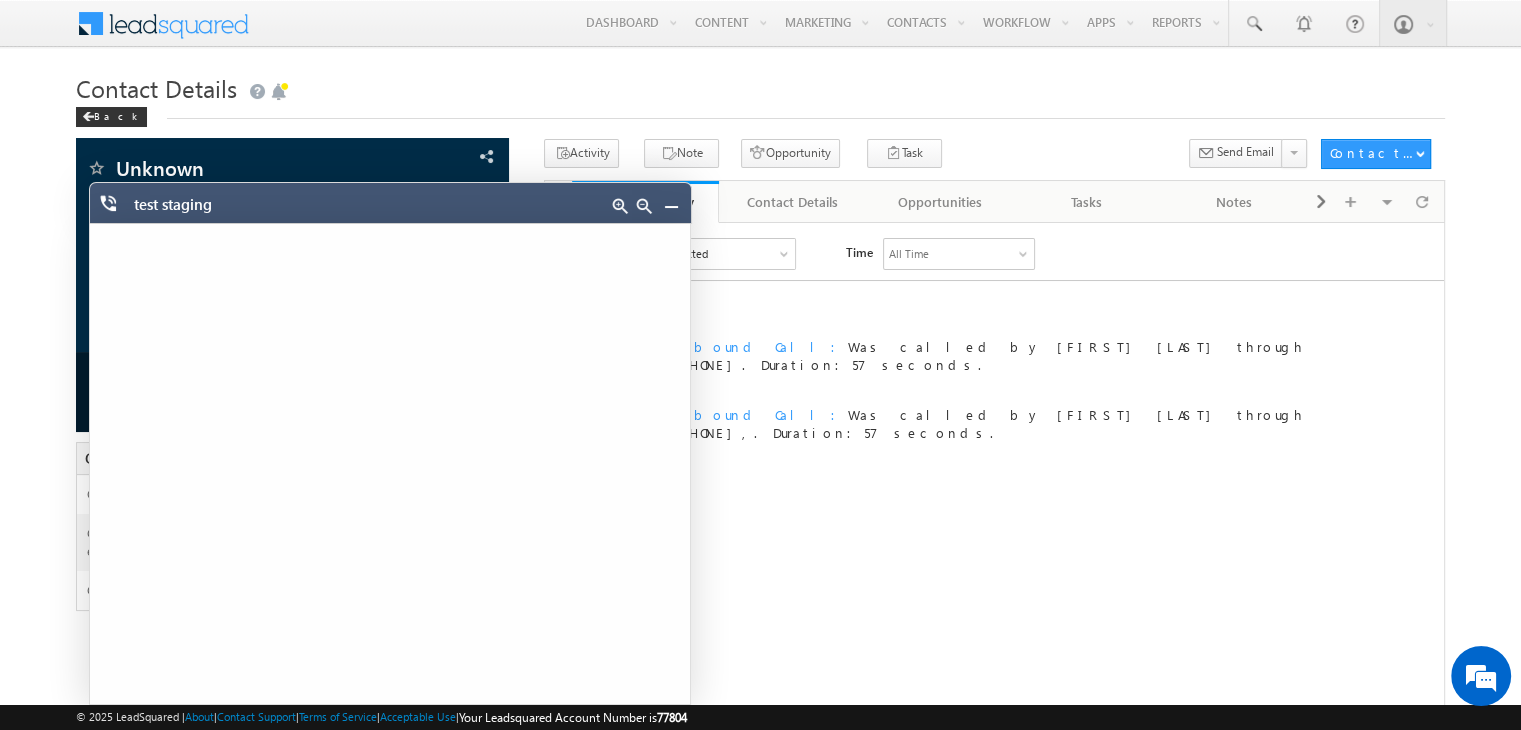 click at bounding box center [671, 206] 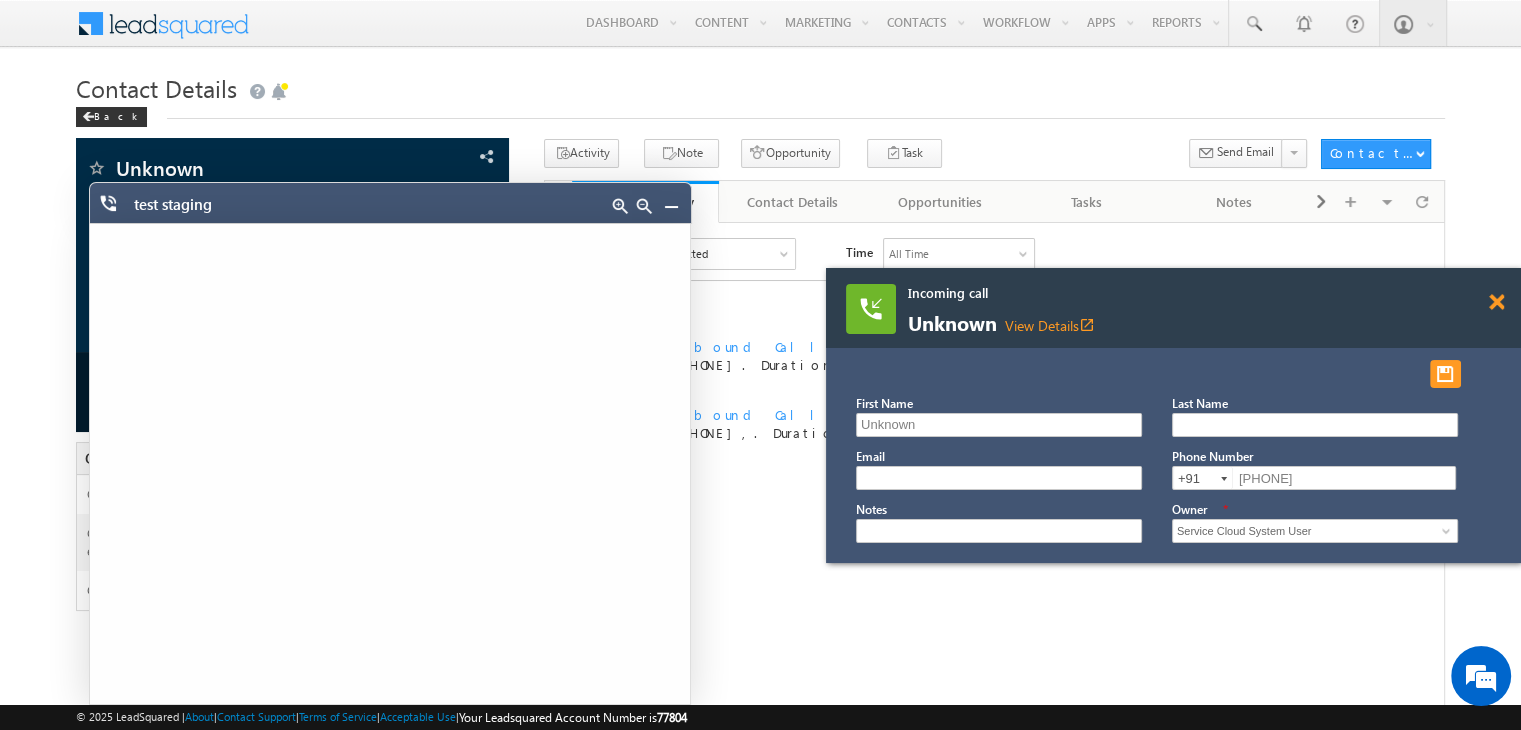 click at bounding box center [1496, 302] 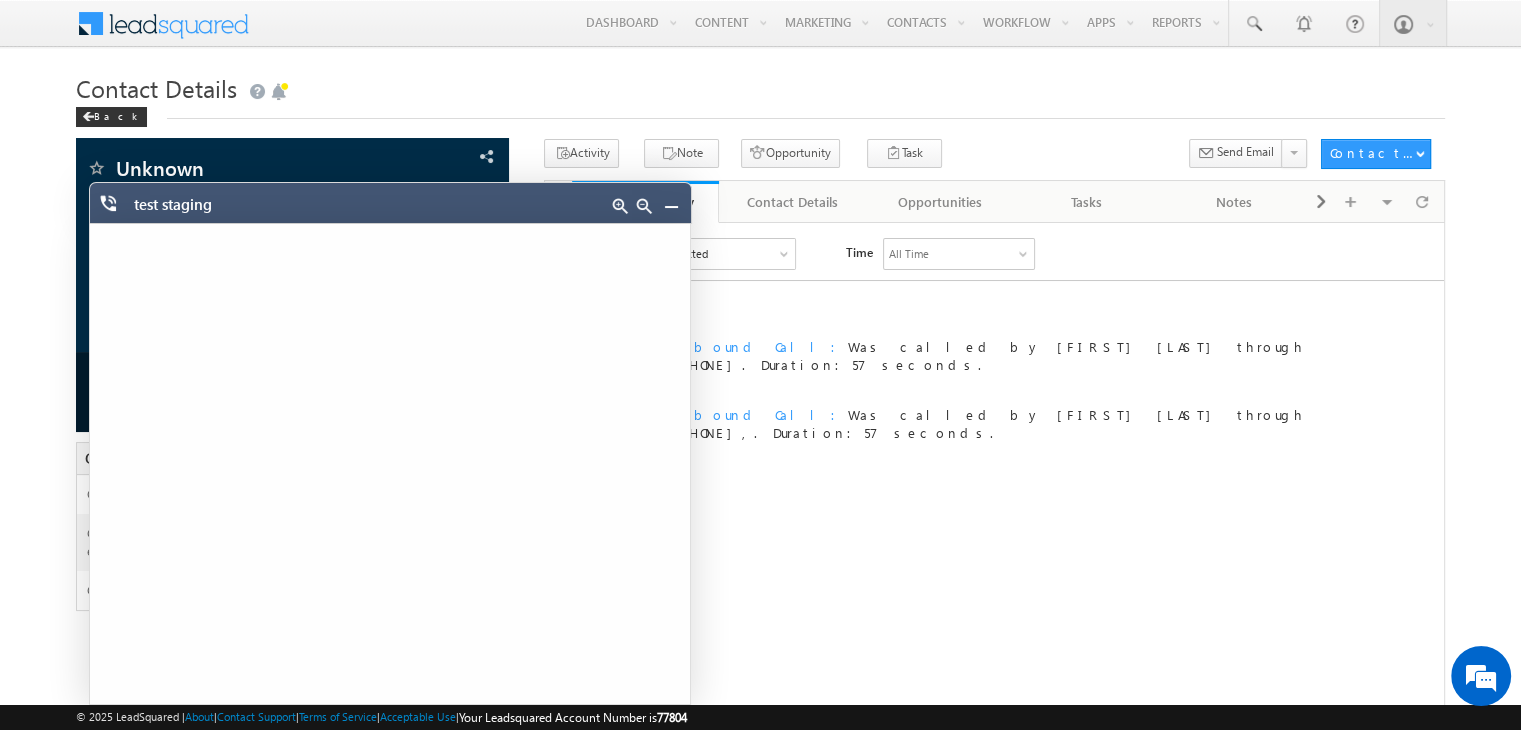 click at bounding box center [671, 206] 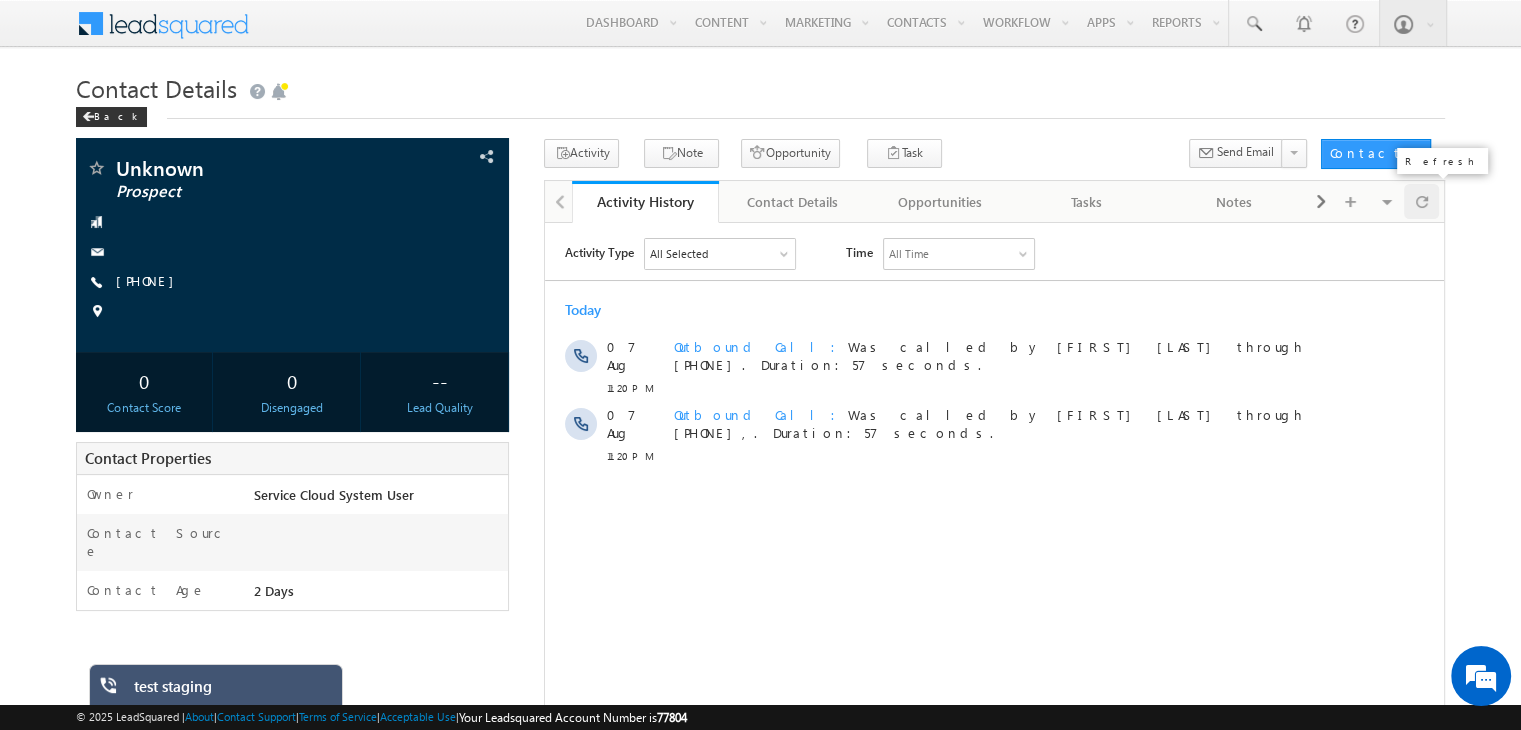 click at bounding box center (1421, 201) 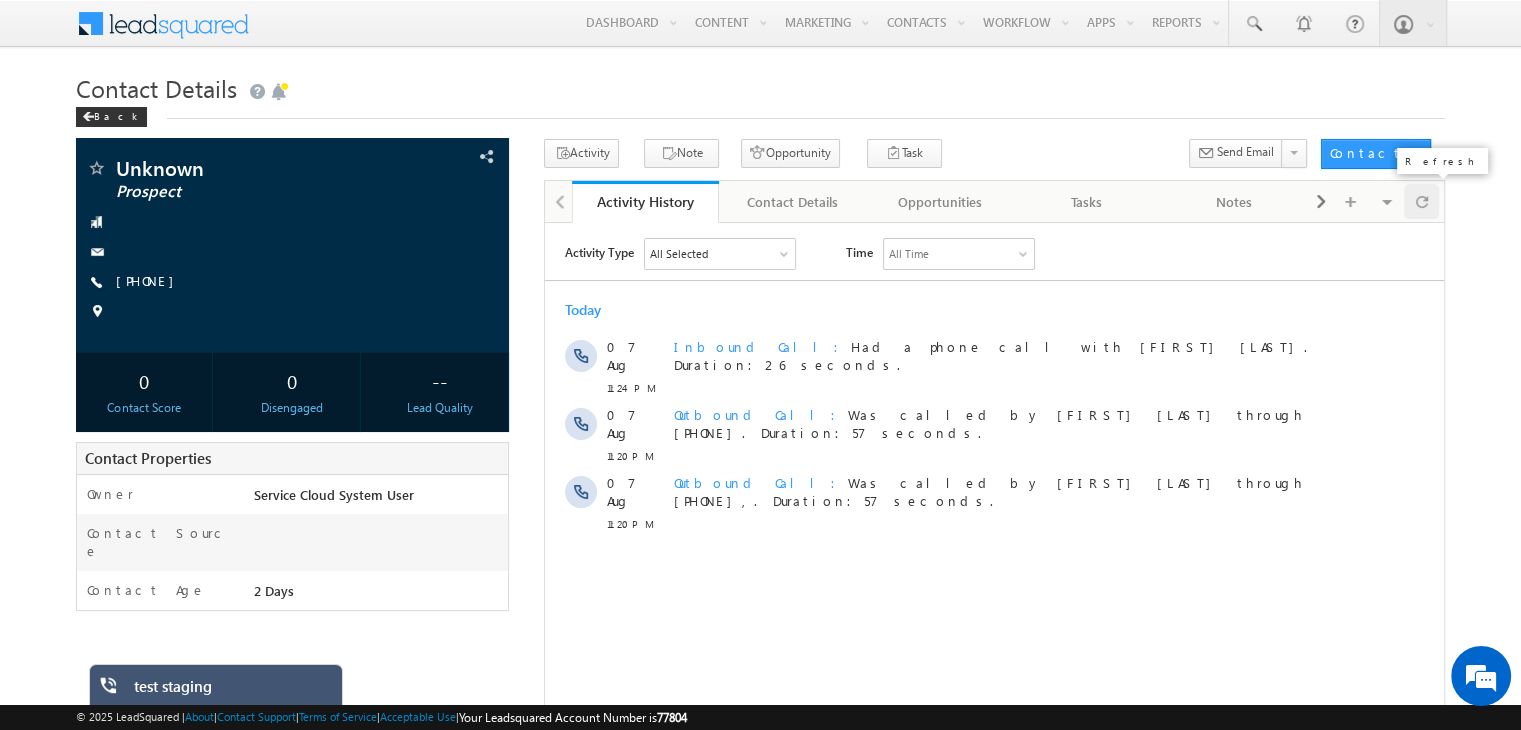 scroll, scrollTop: 0, scrollLeft: 0, axis: both 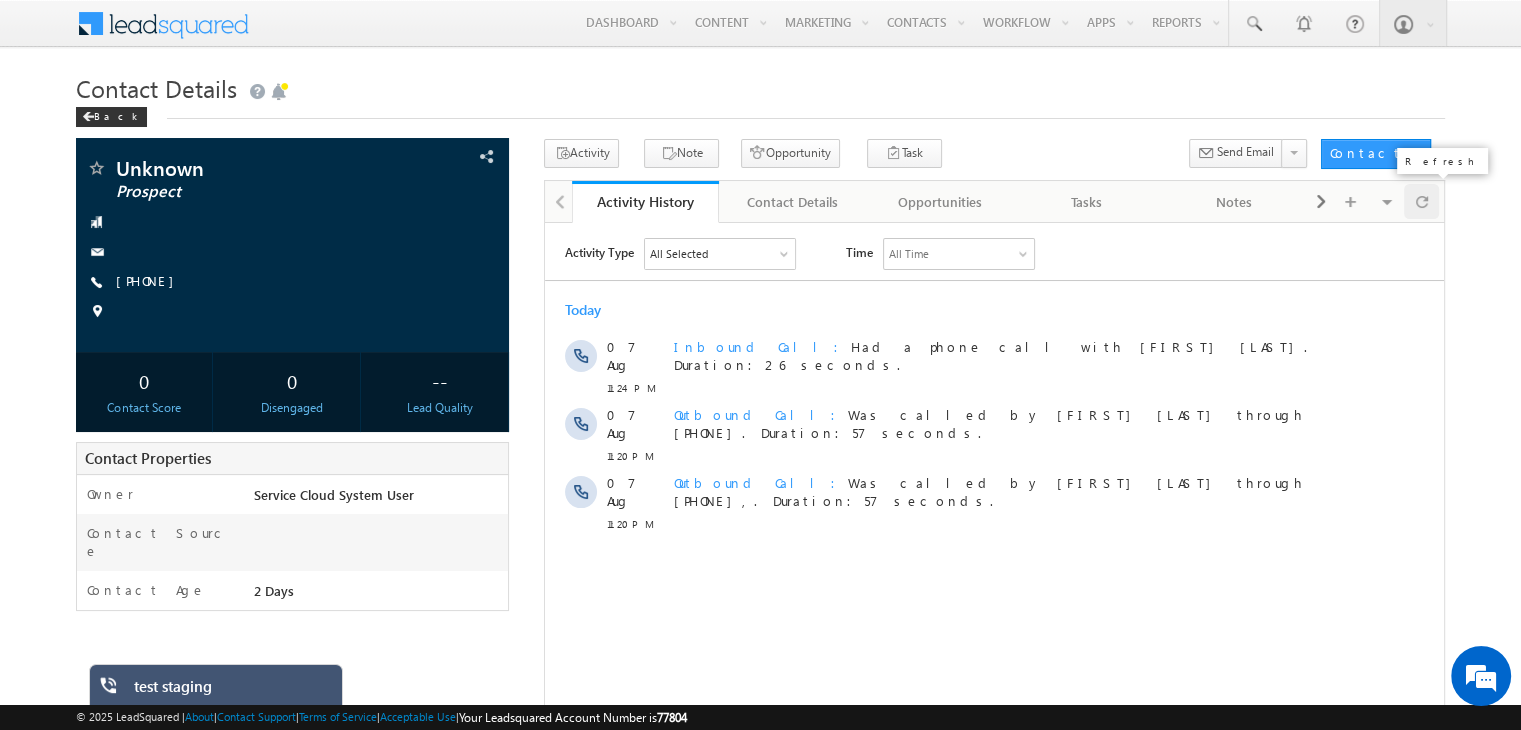 click at bounding box center [1422, 201] 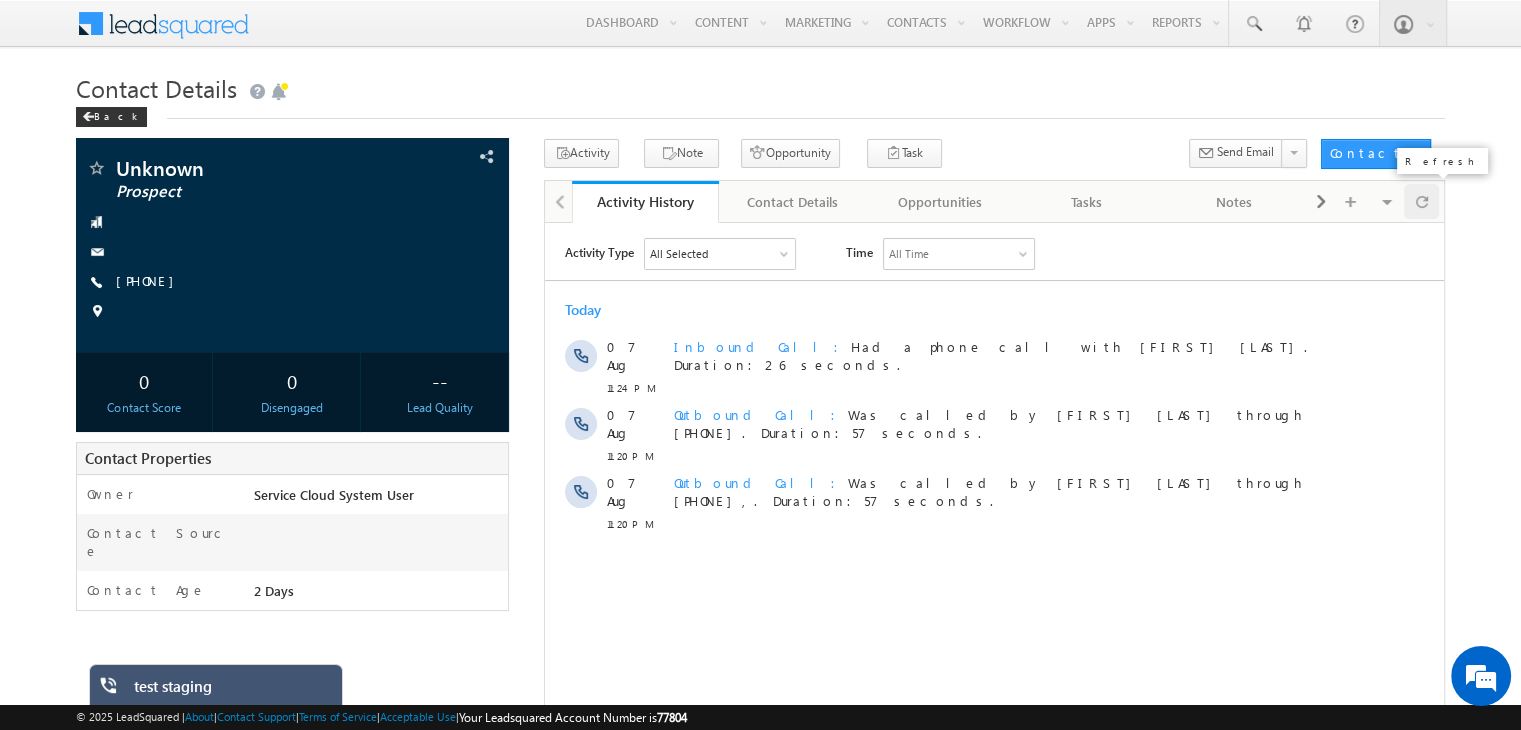 scroll, scrollTop: 0, scrollLeft: 0, axis: both 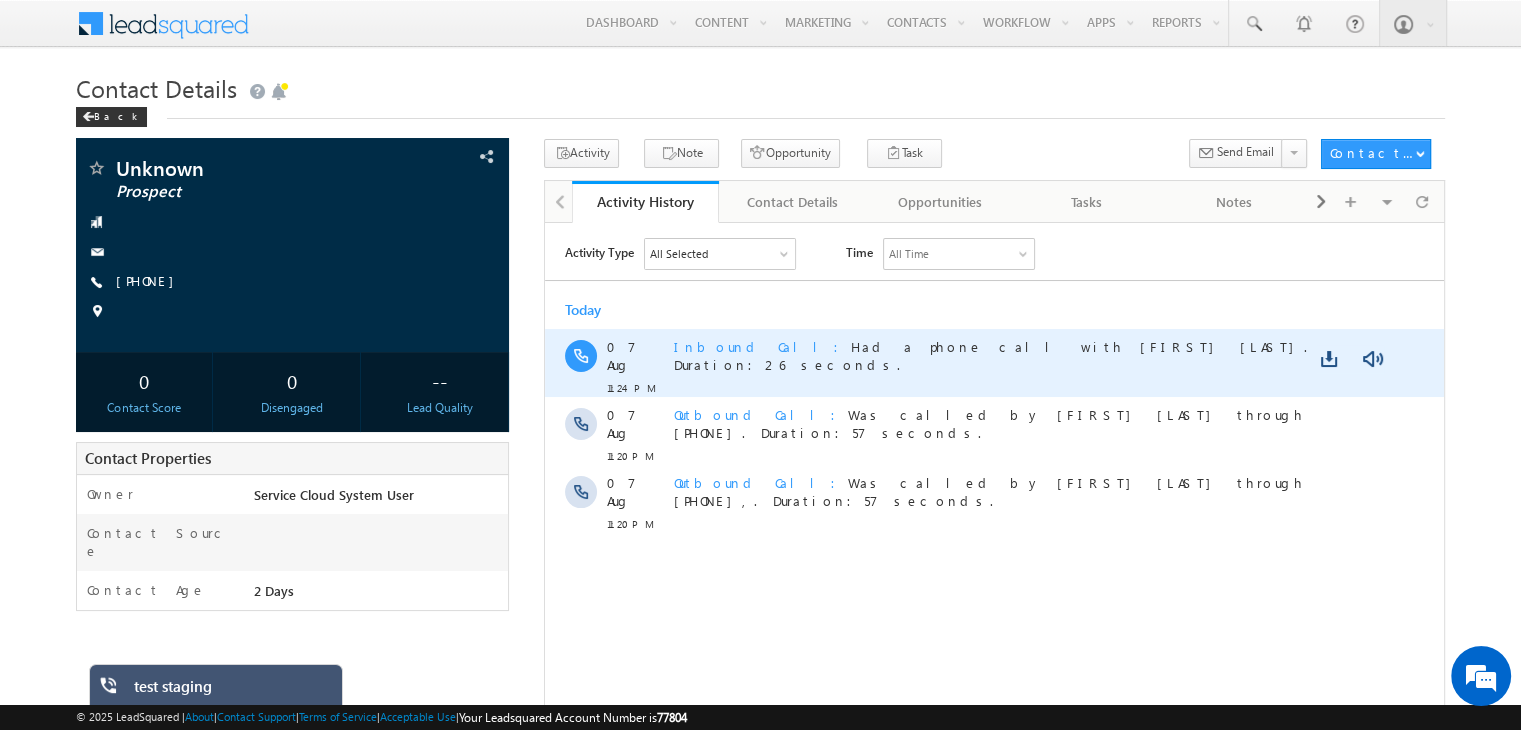 click on "Inbound Call" at bounding box center (762, 345) 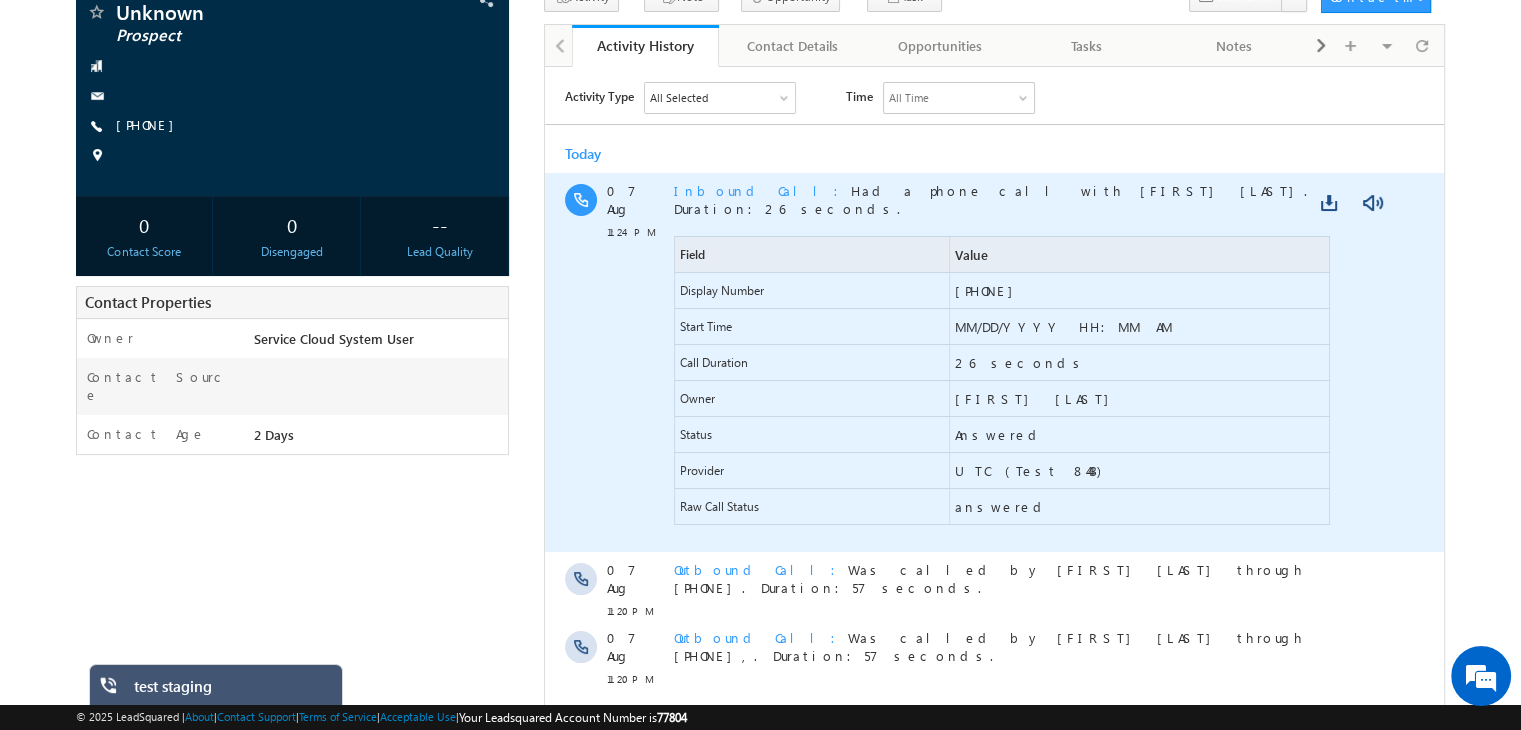 scroll, scrollTop: 0, scrollLeft: 0, axis: both 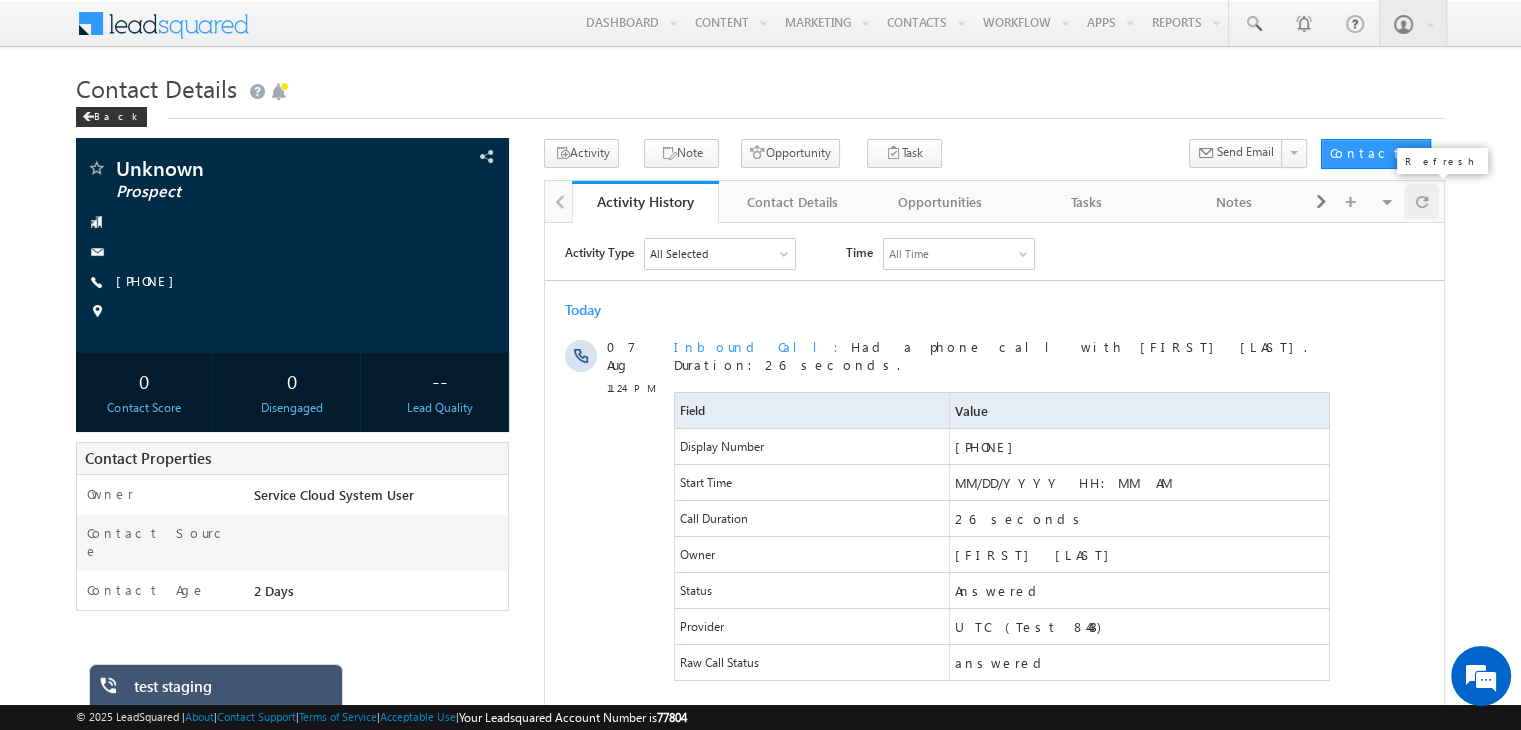 click at bounding box center [1422, 201] 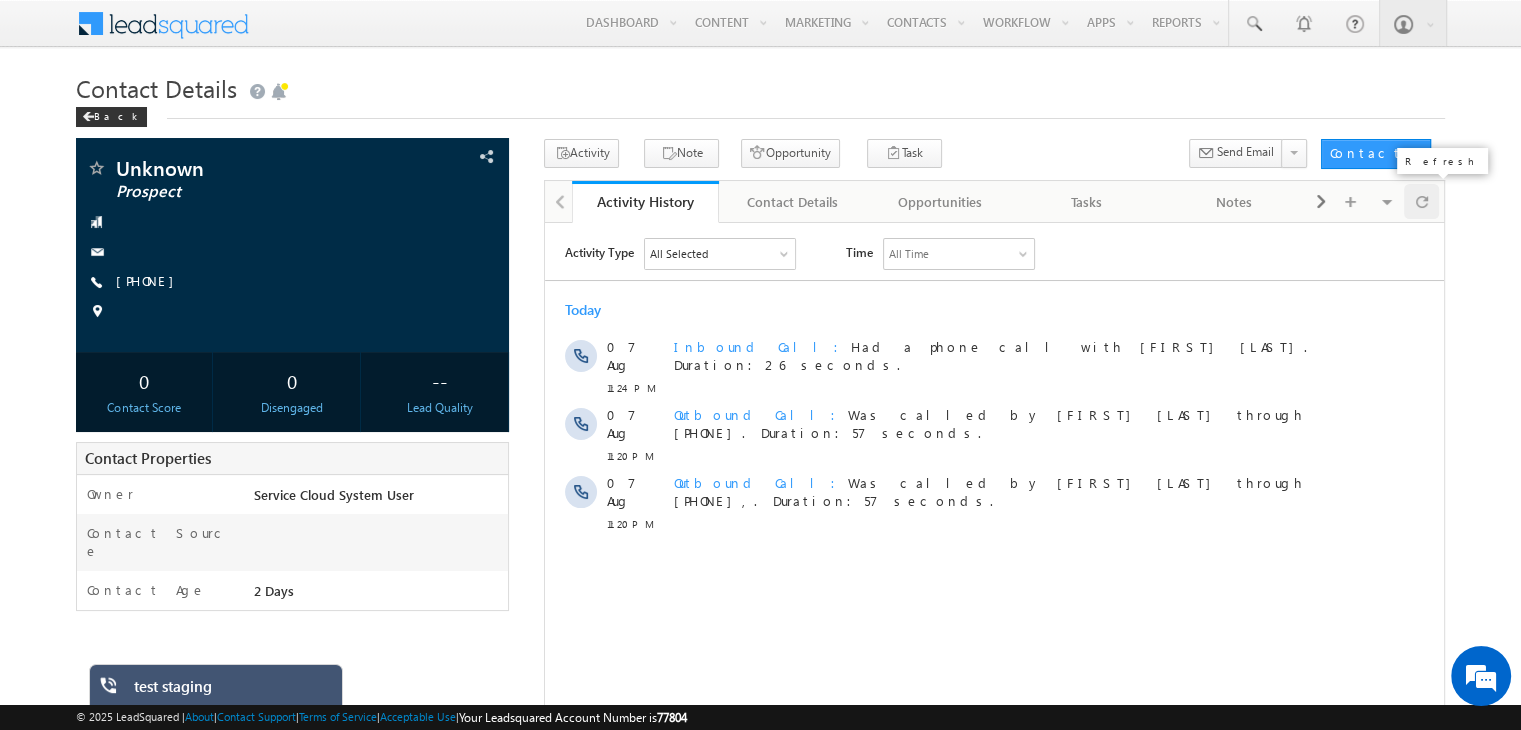 scroll, scrollTop: 0, scrollLeft: 0, axis: both 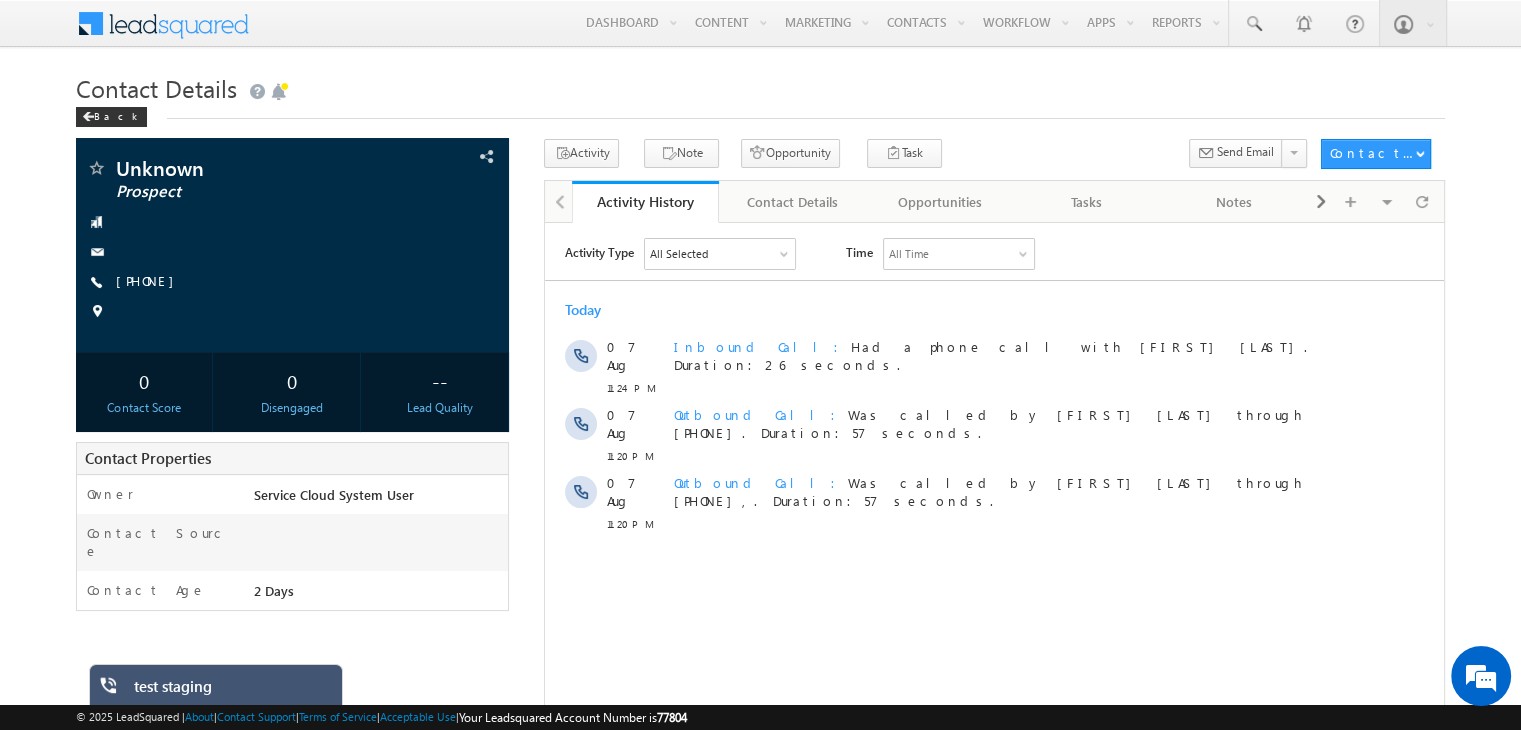 click on "Activity Type
All Selected
Select All Sales Activities 1 Sales Activity Opportunities 1 Opportunity Email Activities 18 Email Bounced Email Link Clicked Email Marked Spam Email Opened Inbound Contact through Email Mailing preference link clicked Negative Response to Email Neutral Response to Email Positive Response to Email Resubscribed Subscribed To Newsletter Subscribed To Promotional Emails Unsubscribe Link Clicked Unsubscribed Unsubscribed From Newsletter Unsubscribed From Promotional Emails View in browser link Clicked Email Sent Web Activities 5 Conversion Button Clicked Converted to Contact Form Submitted on Website Page Visited on Website Tracking URL Clicked Contact Capture Activities 1 Contact Capture Phone Call Activities 2" at bounding box center (994, 384) 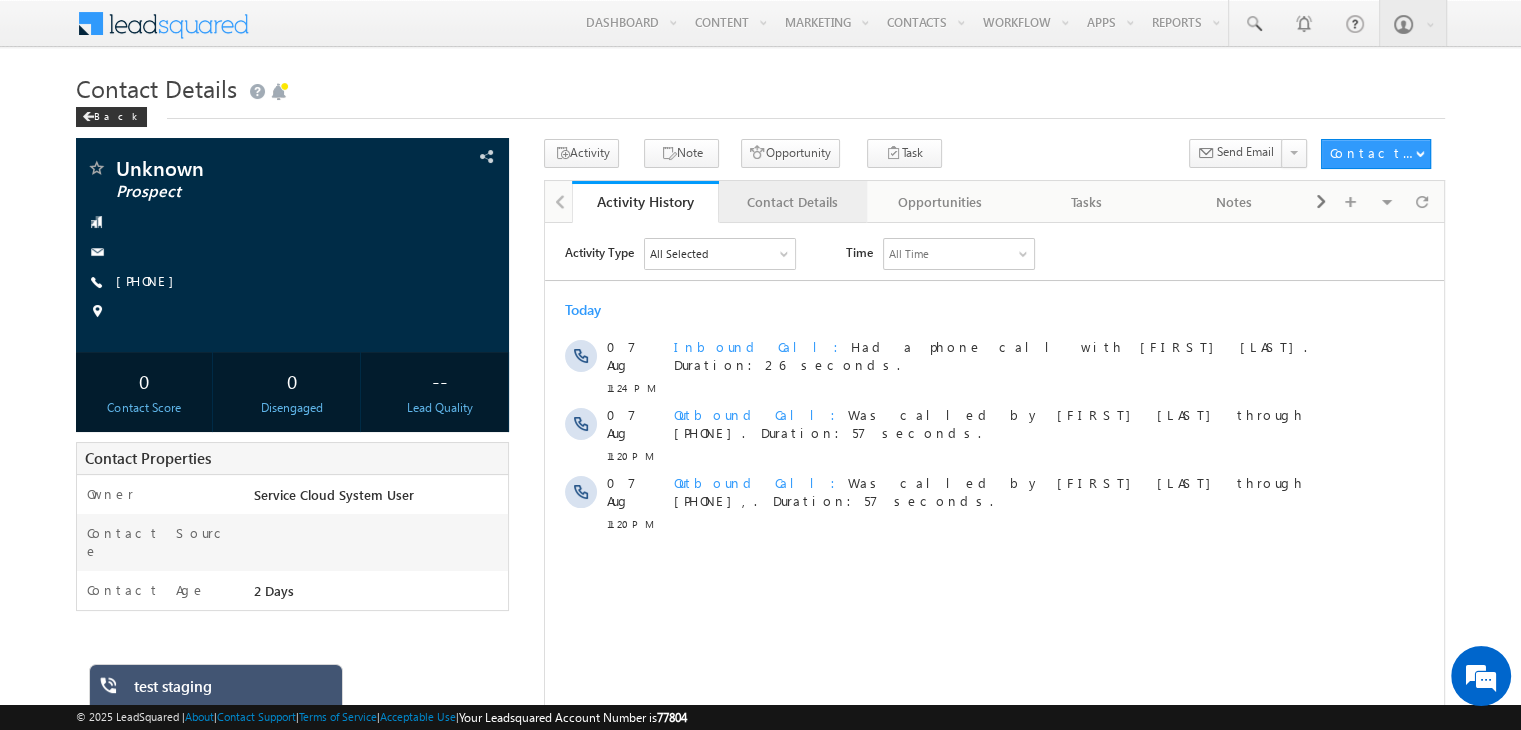 click on "Contact Details" at bounding box center (791, 202) 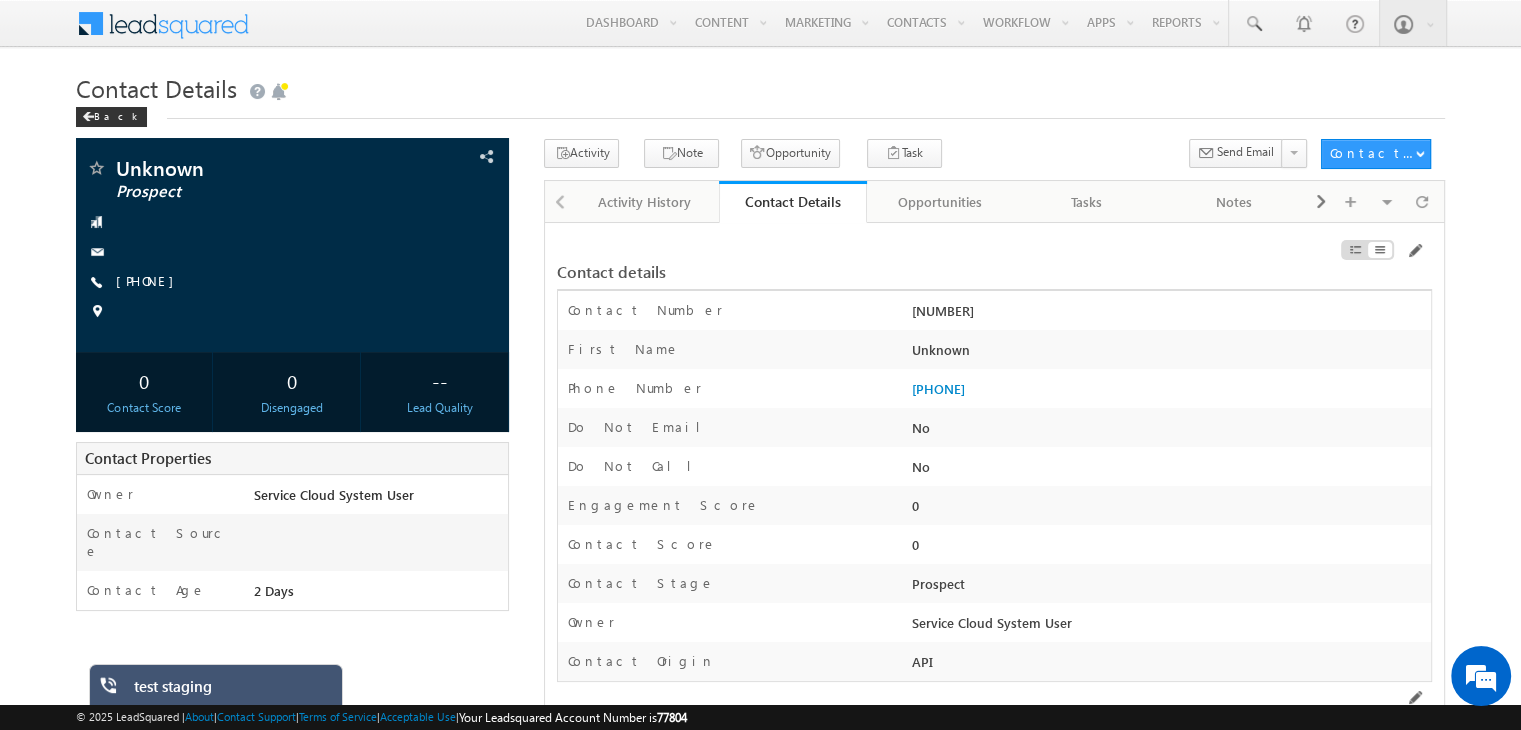 click on "Contact details
Contact Number
[NUMBER]
First Name
Unknown" at bounding box center (994, 627) 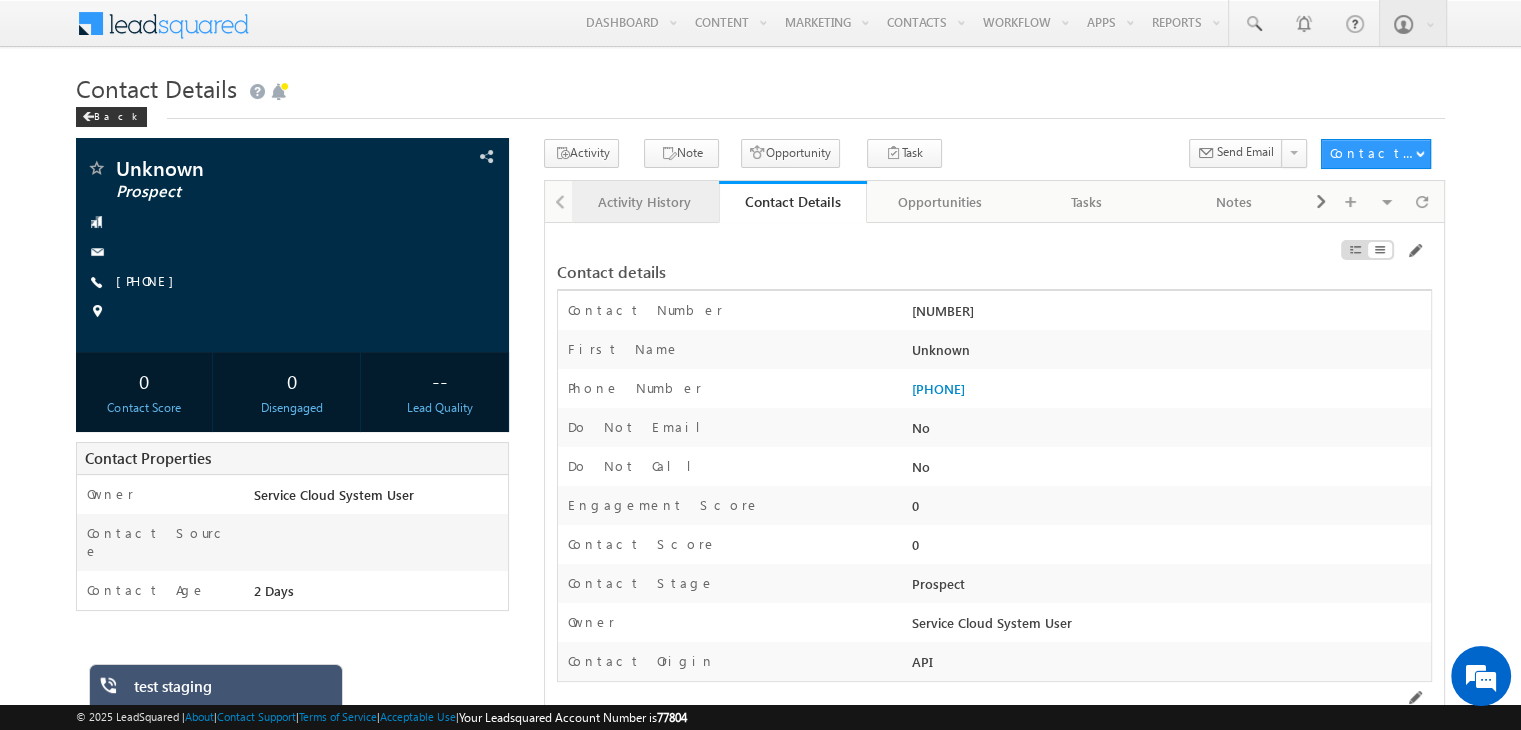 click on "Activity History" at bounding box center [644, 202] 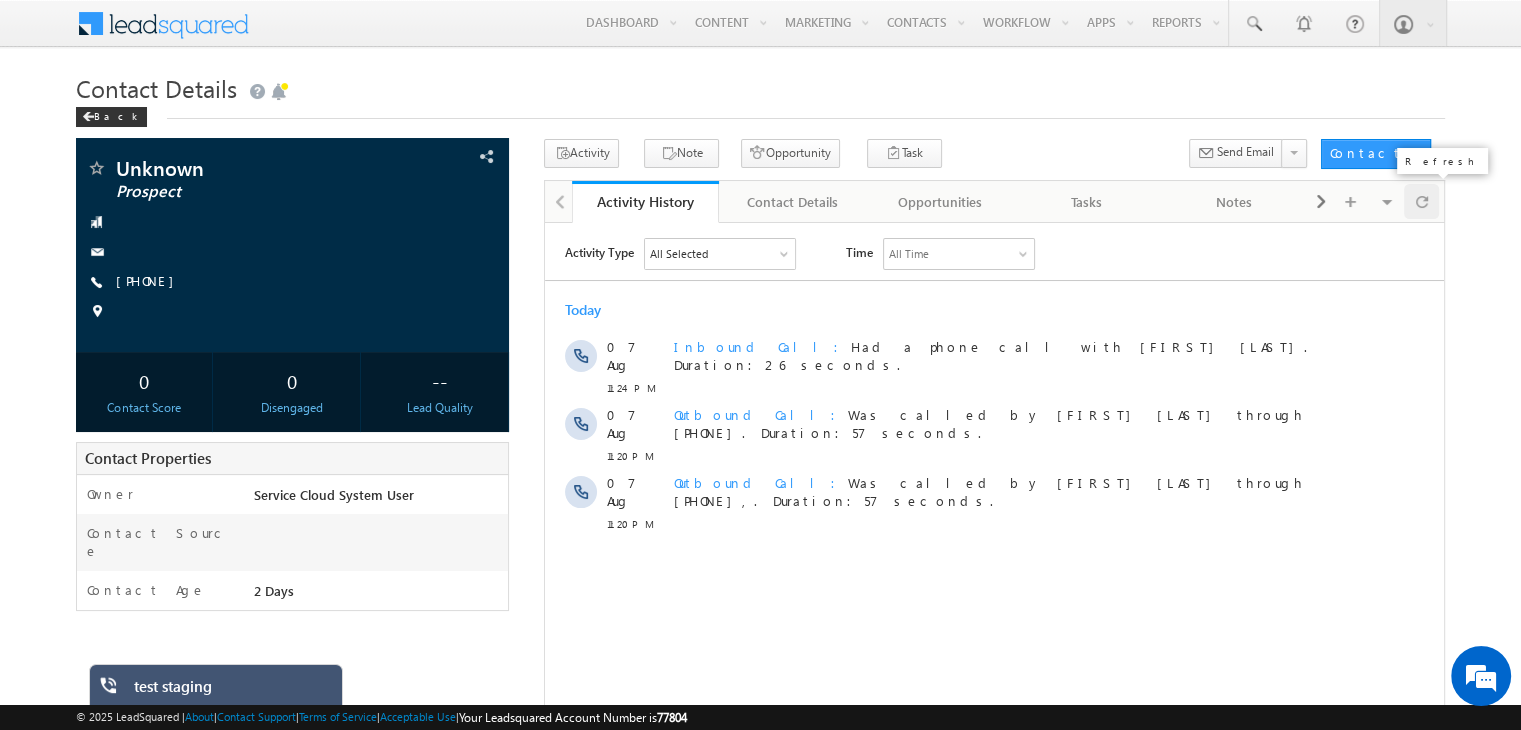 click at bounding box center [1421, 201] 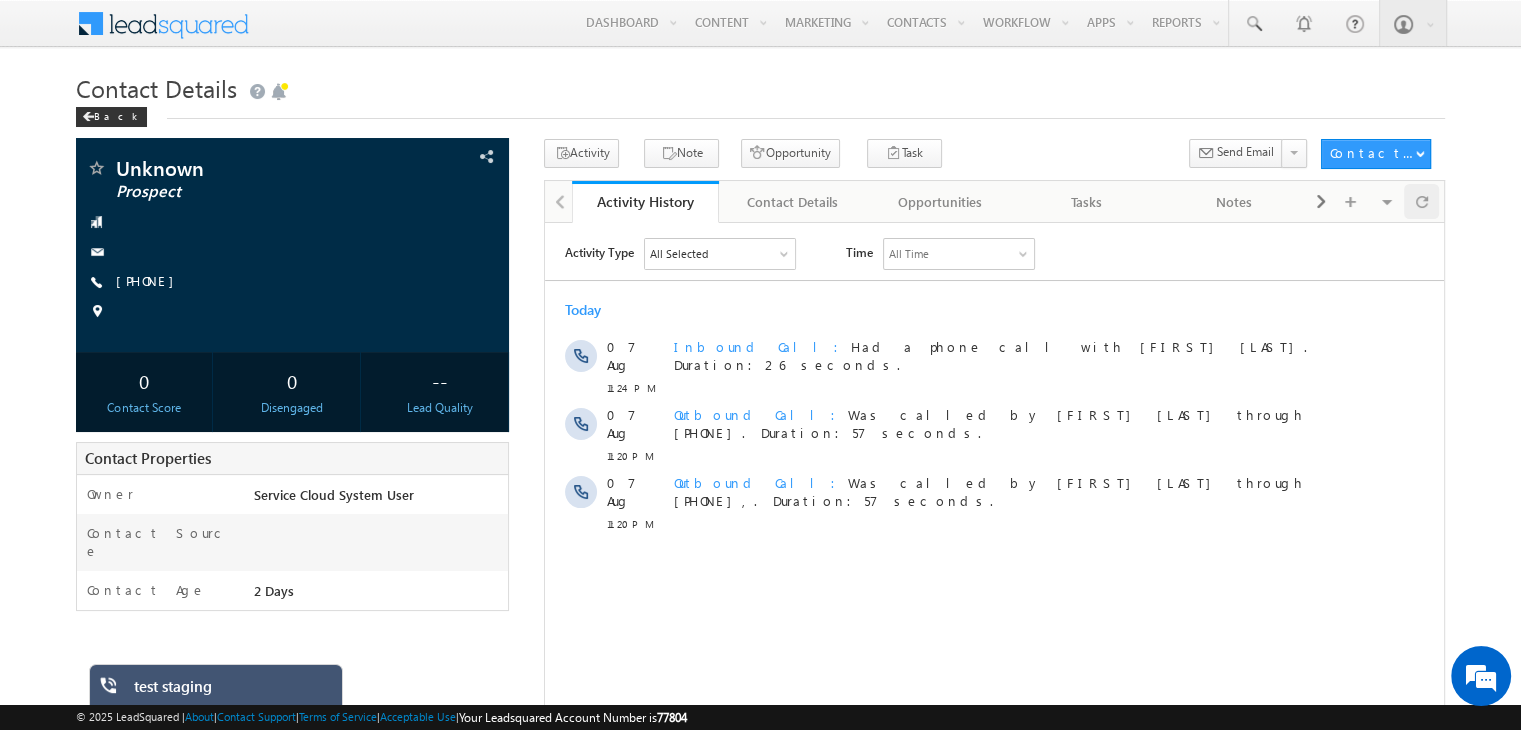 scroll, scrollTop: 0, scrollLeft: 0, axis: both 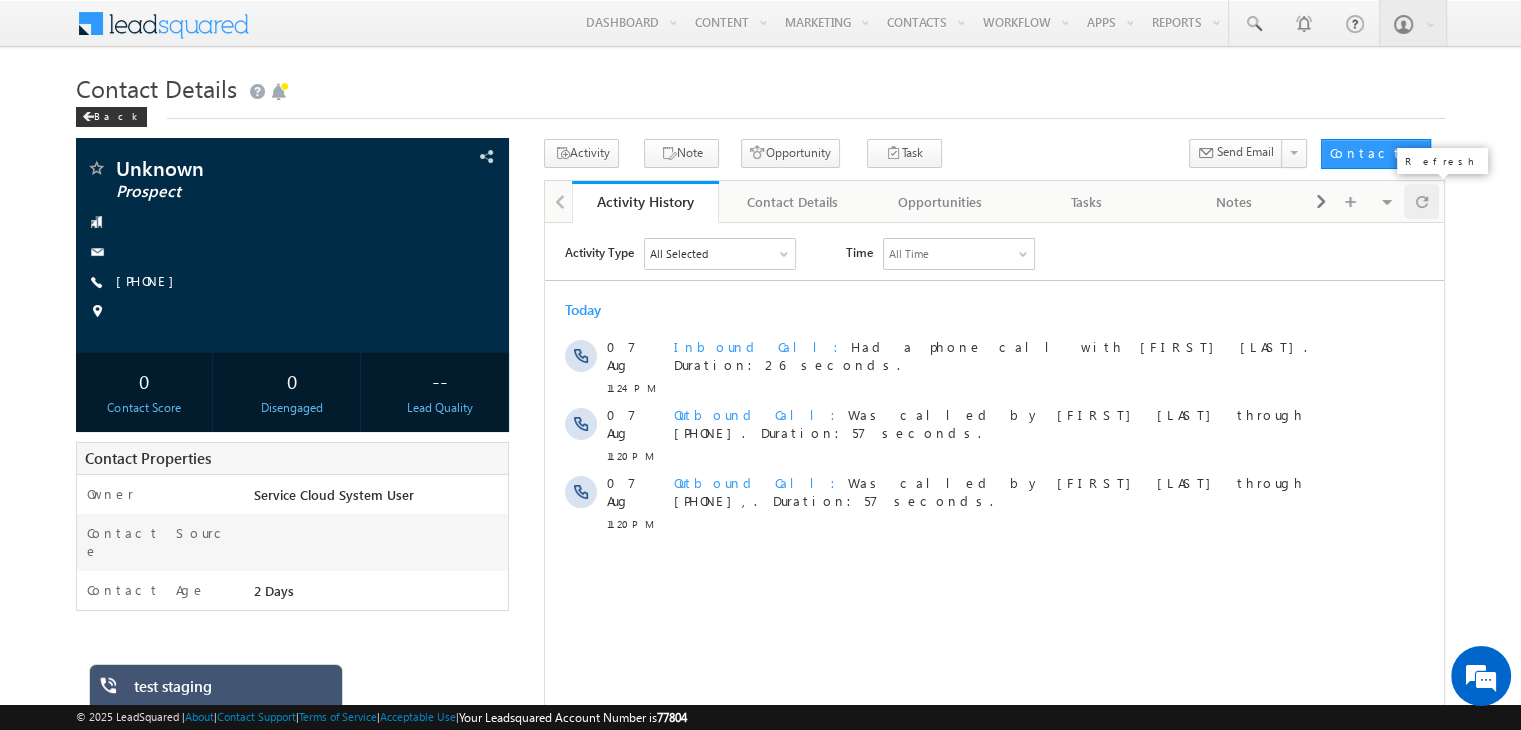 click at bounding box center [1422, 201] 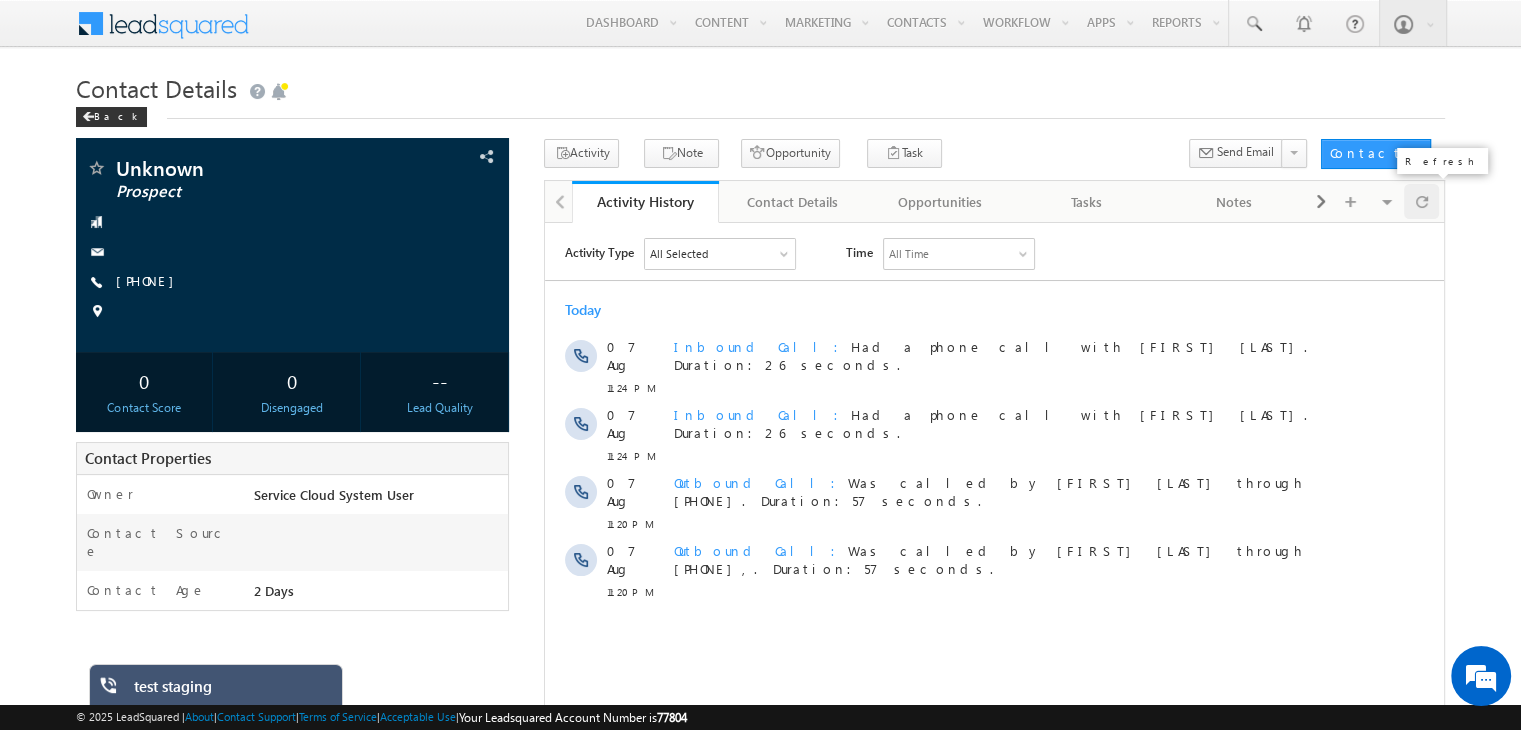 scroll, scrollTop: 0, scrollLeft: 0, axis: both 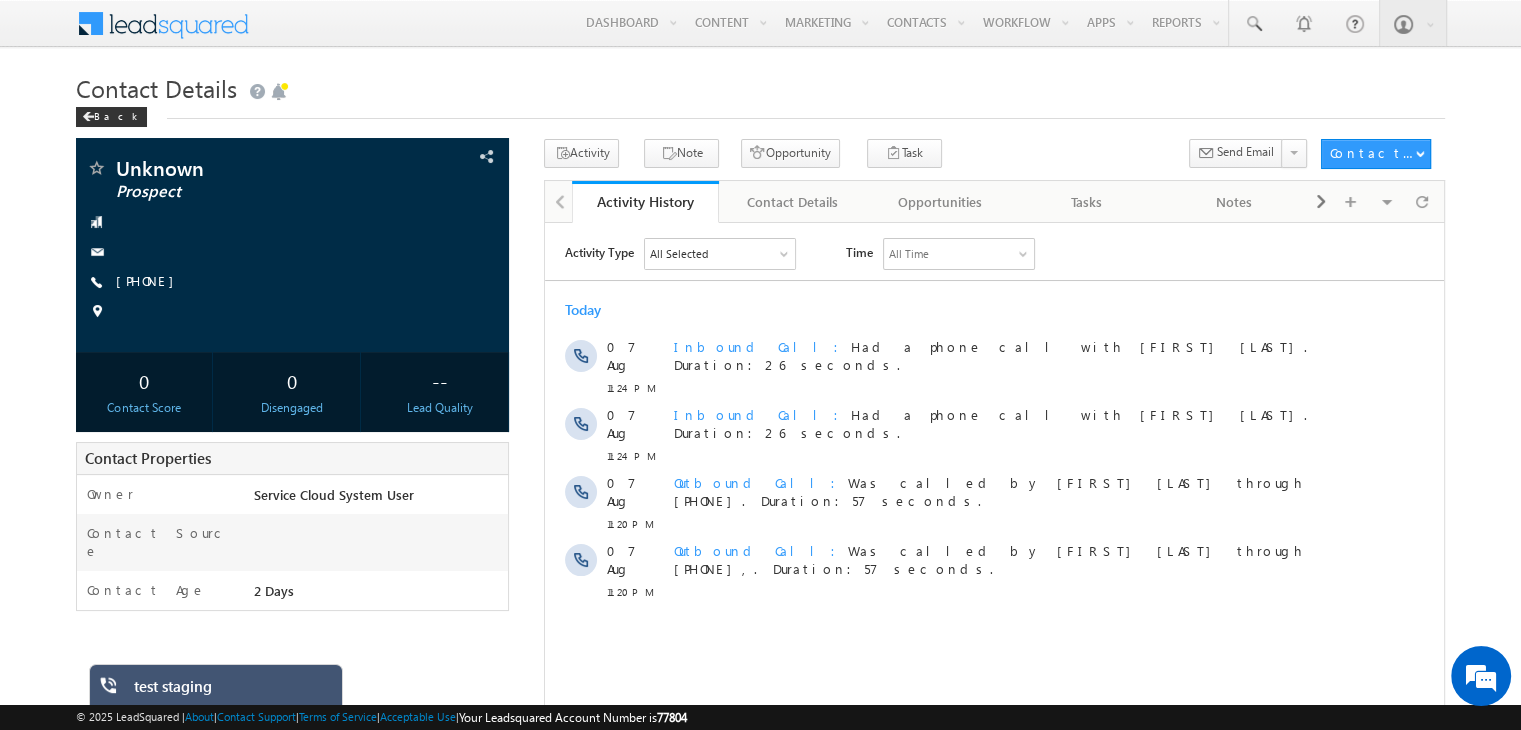 click on "© 2025 LeadSquared |  About  |  Contact Support
|
Terms of Service  |
Acceptable Use  |
Your Leadsquared Account Number is   [NUMBER]" at bounding box center [760, 717] 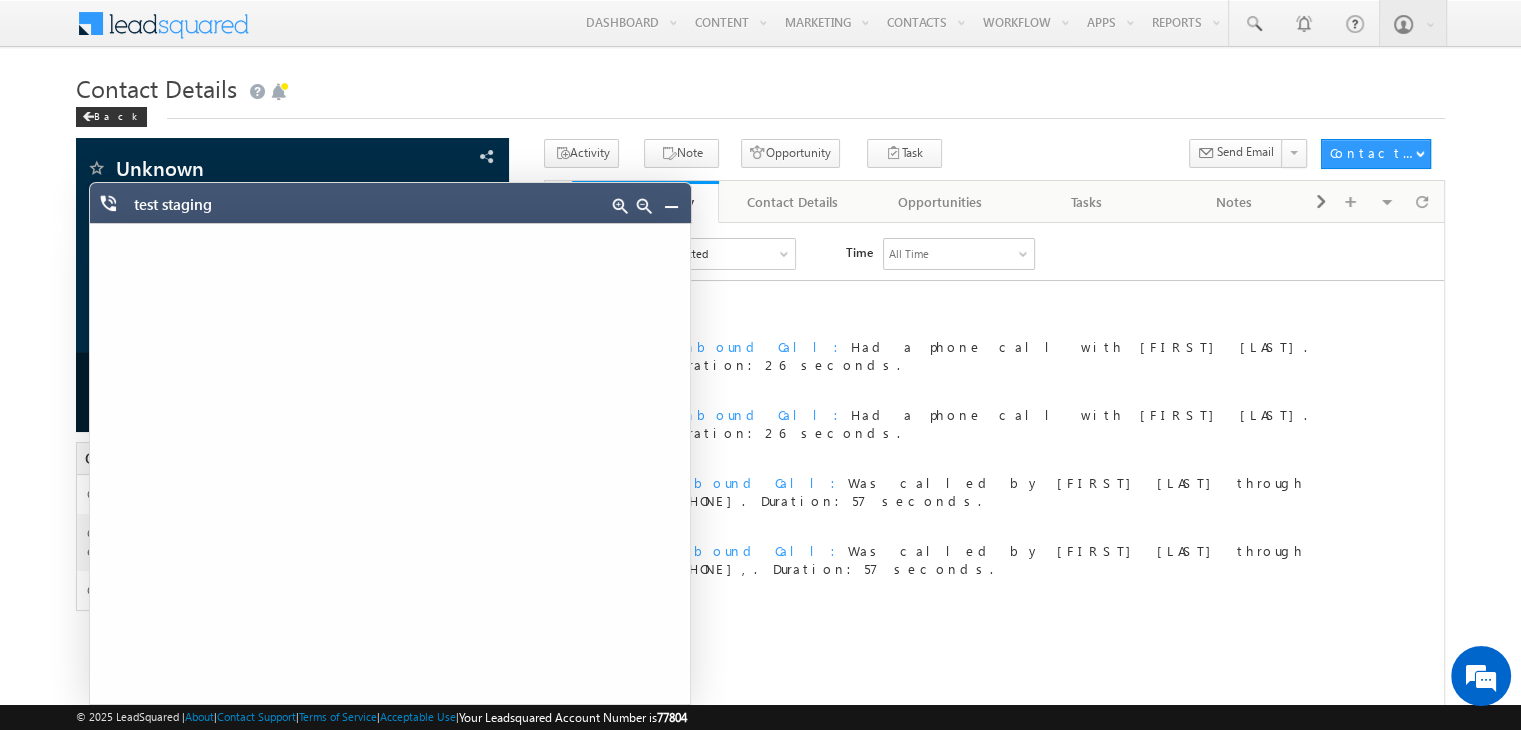 click at bounding box center [671, 206] 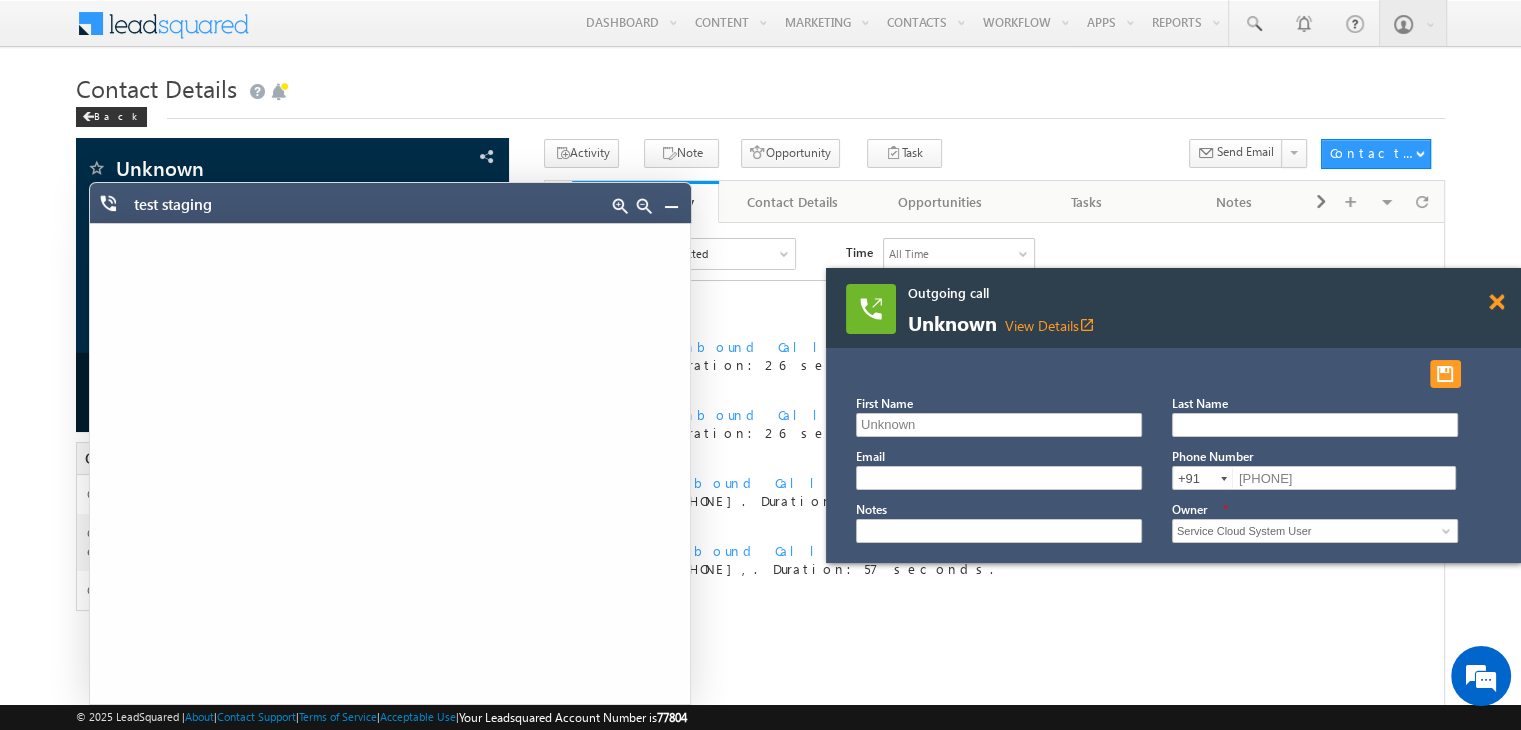 click at bounding box center [1496, 302] 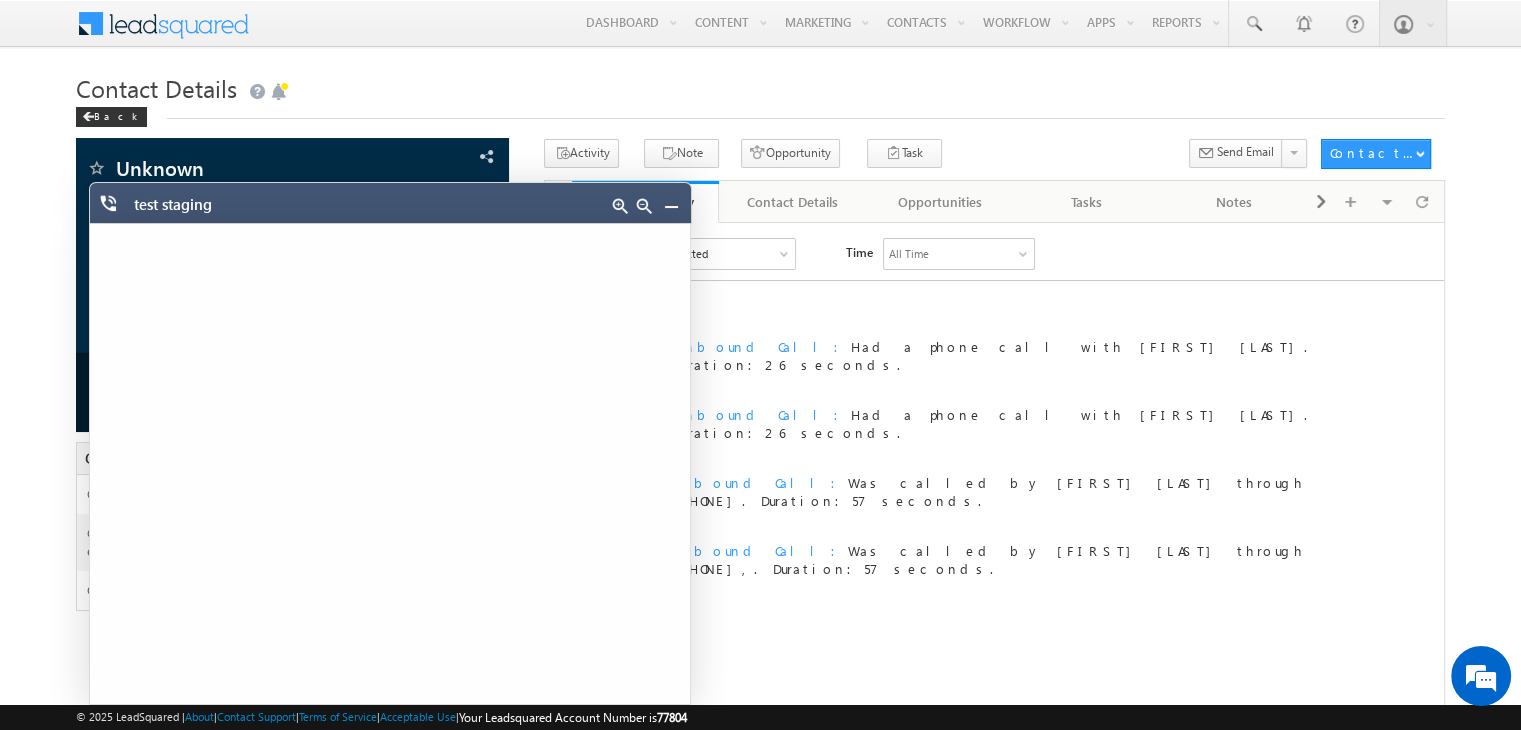 click at bounding box center (671, 206) 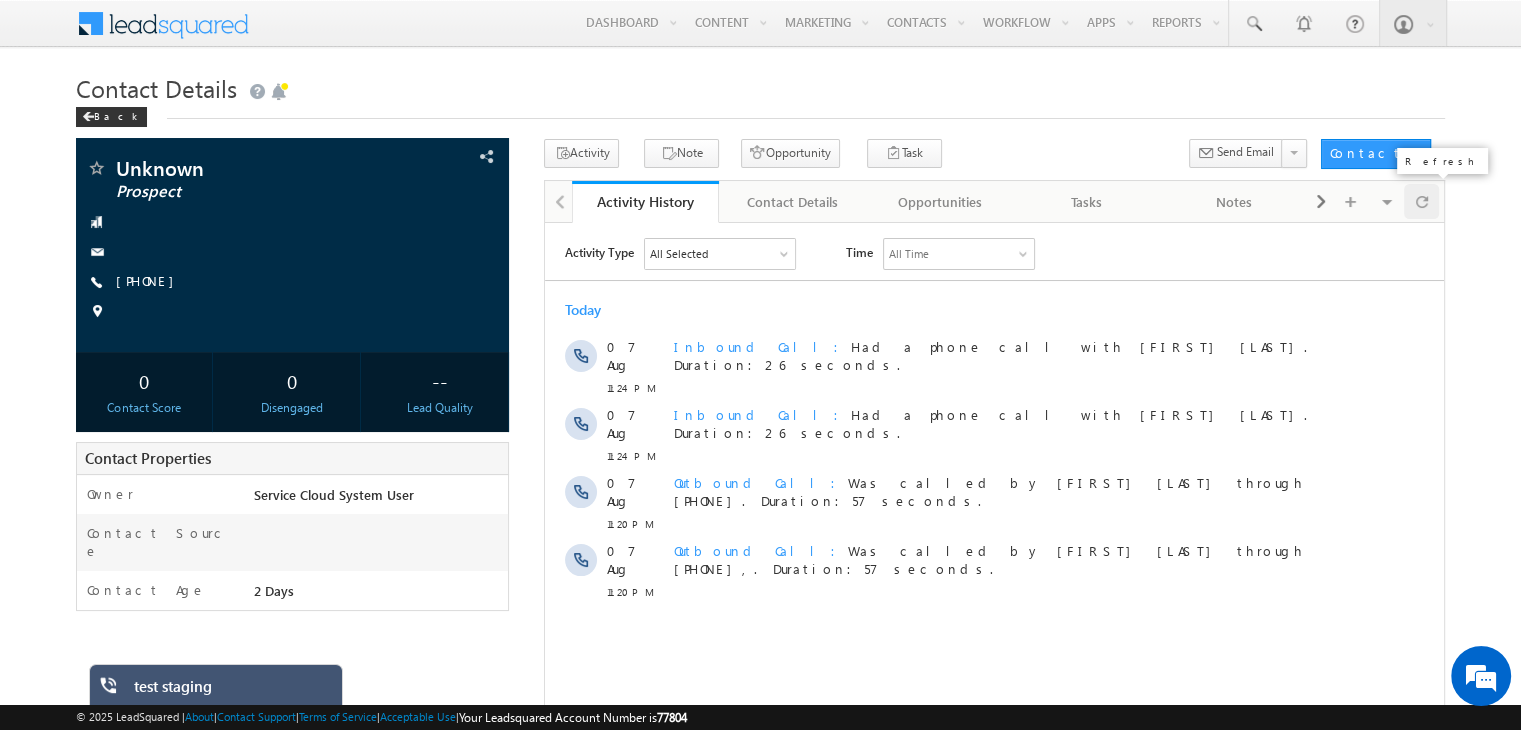 click at bounding box center (1422, 201) 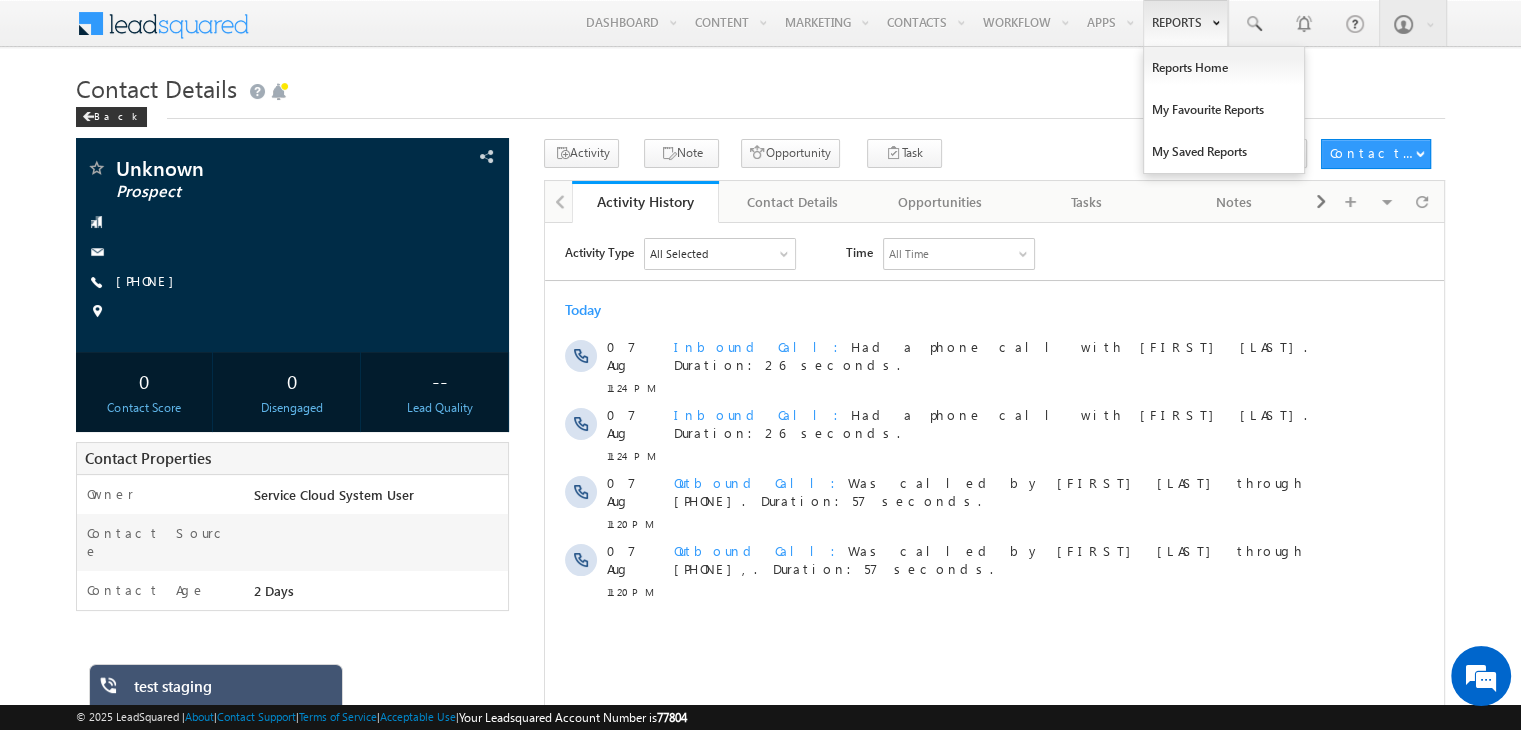 scroll, scrollTop: 0, scrollLeft: 0, axis: both 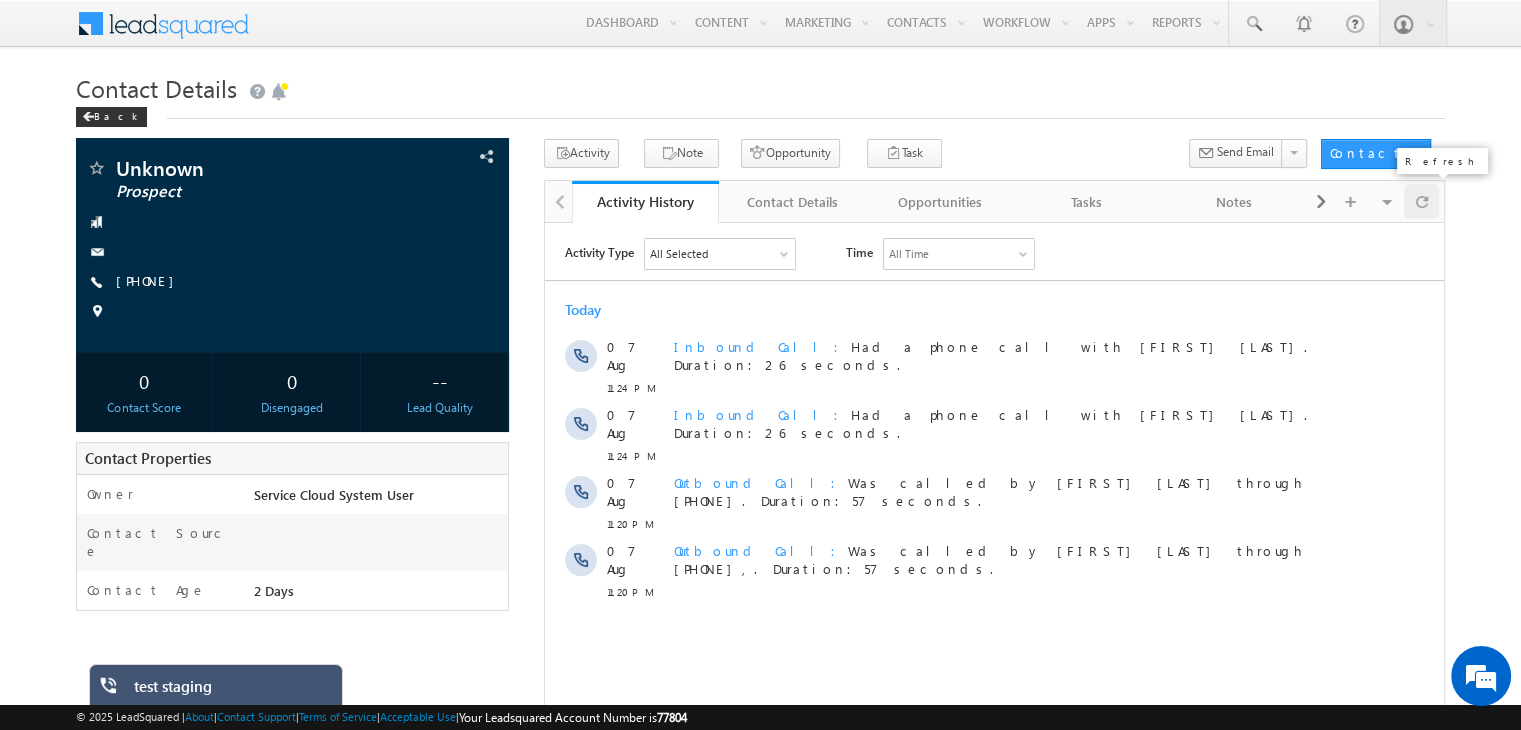click at bounding box center [1422, 201] 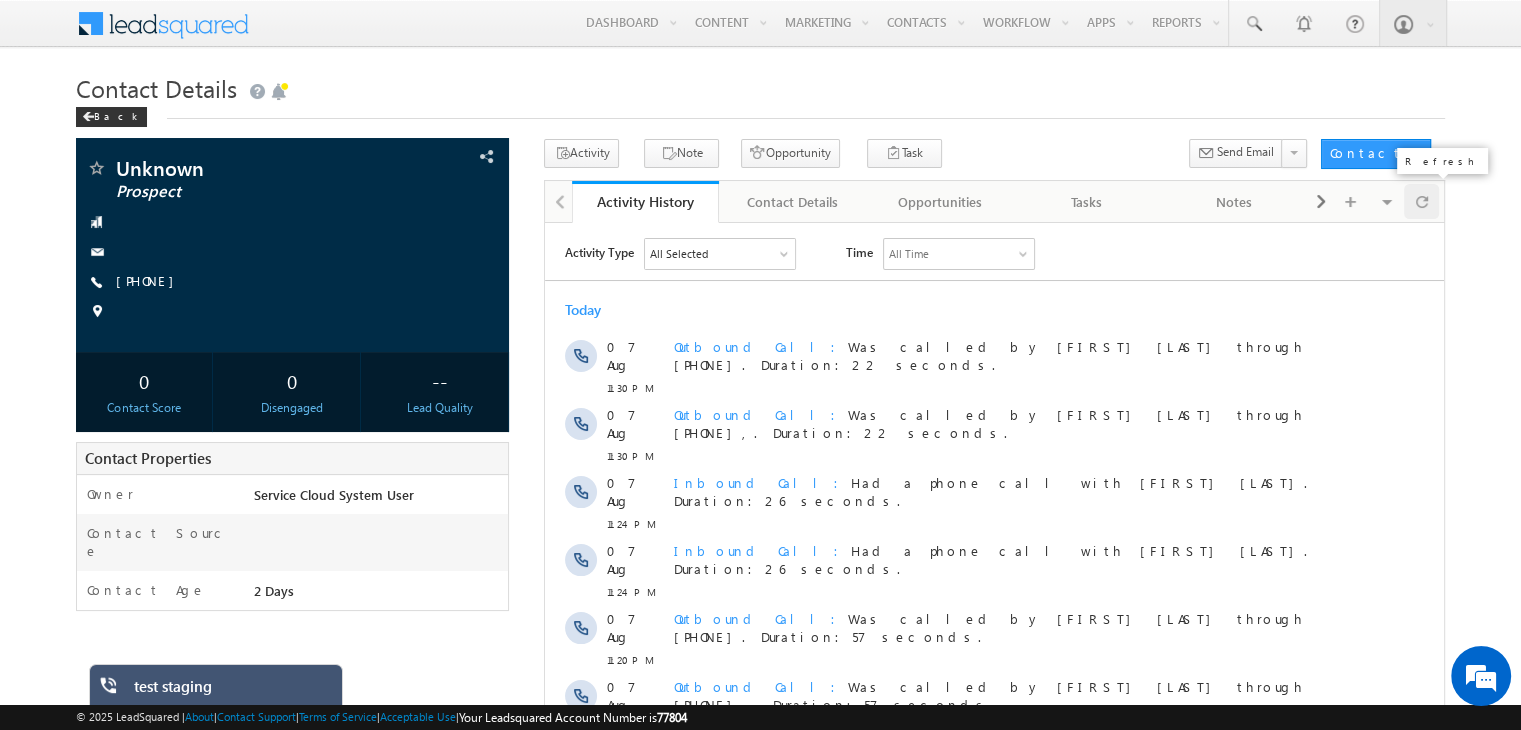 scroll, scrollTop: 0, scrollLeft: 0, axis: both 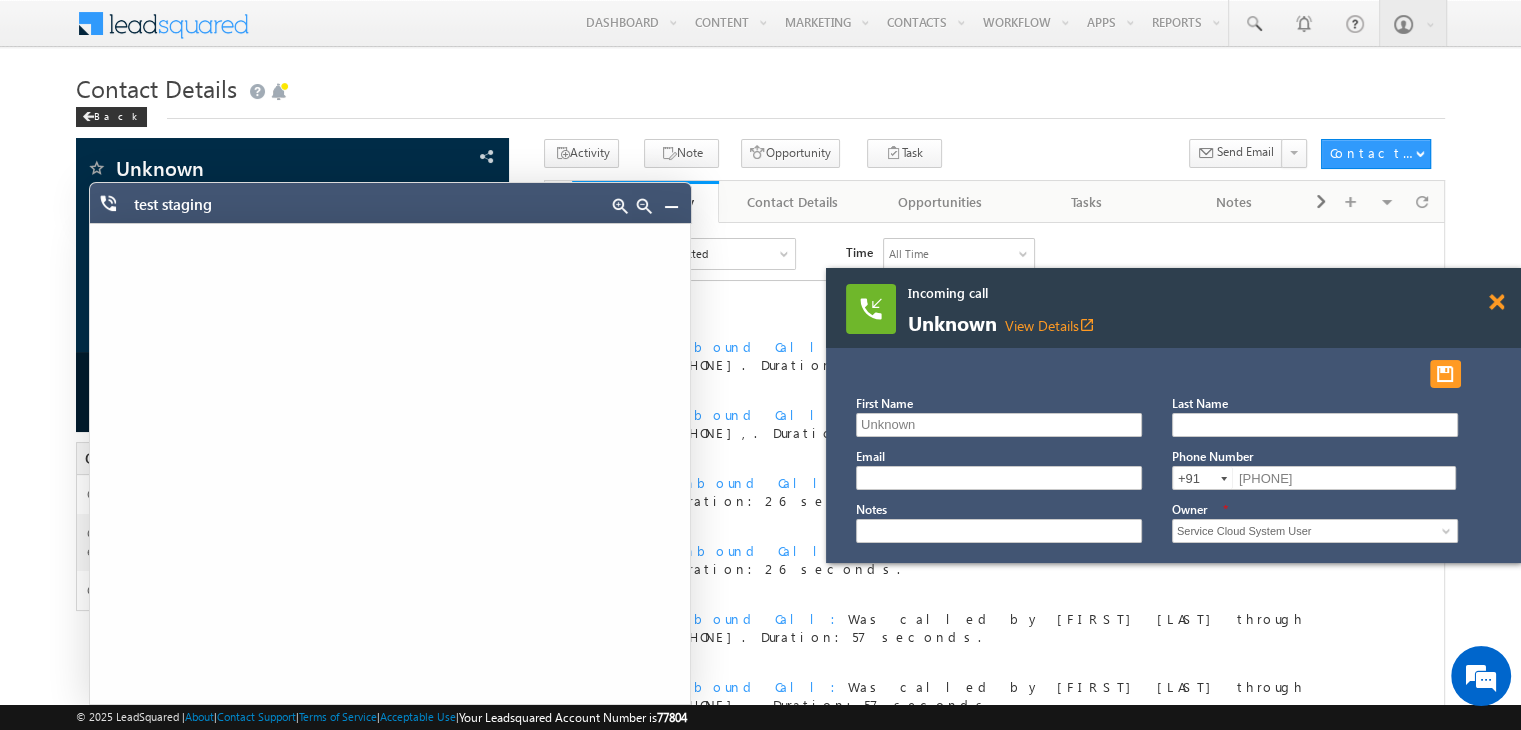 click at bounding box center [1496, 302] 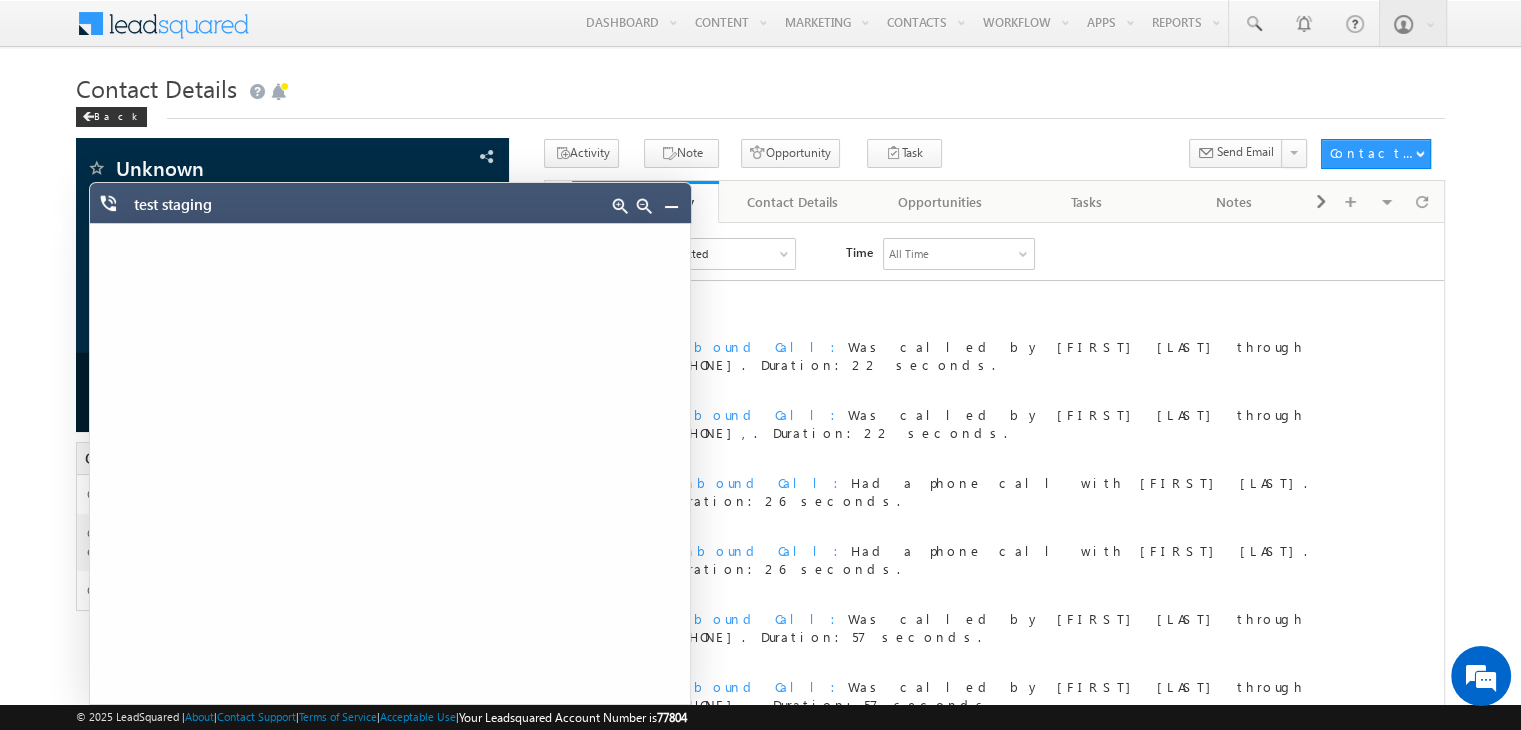 click at bounding box center [671, 206] 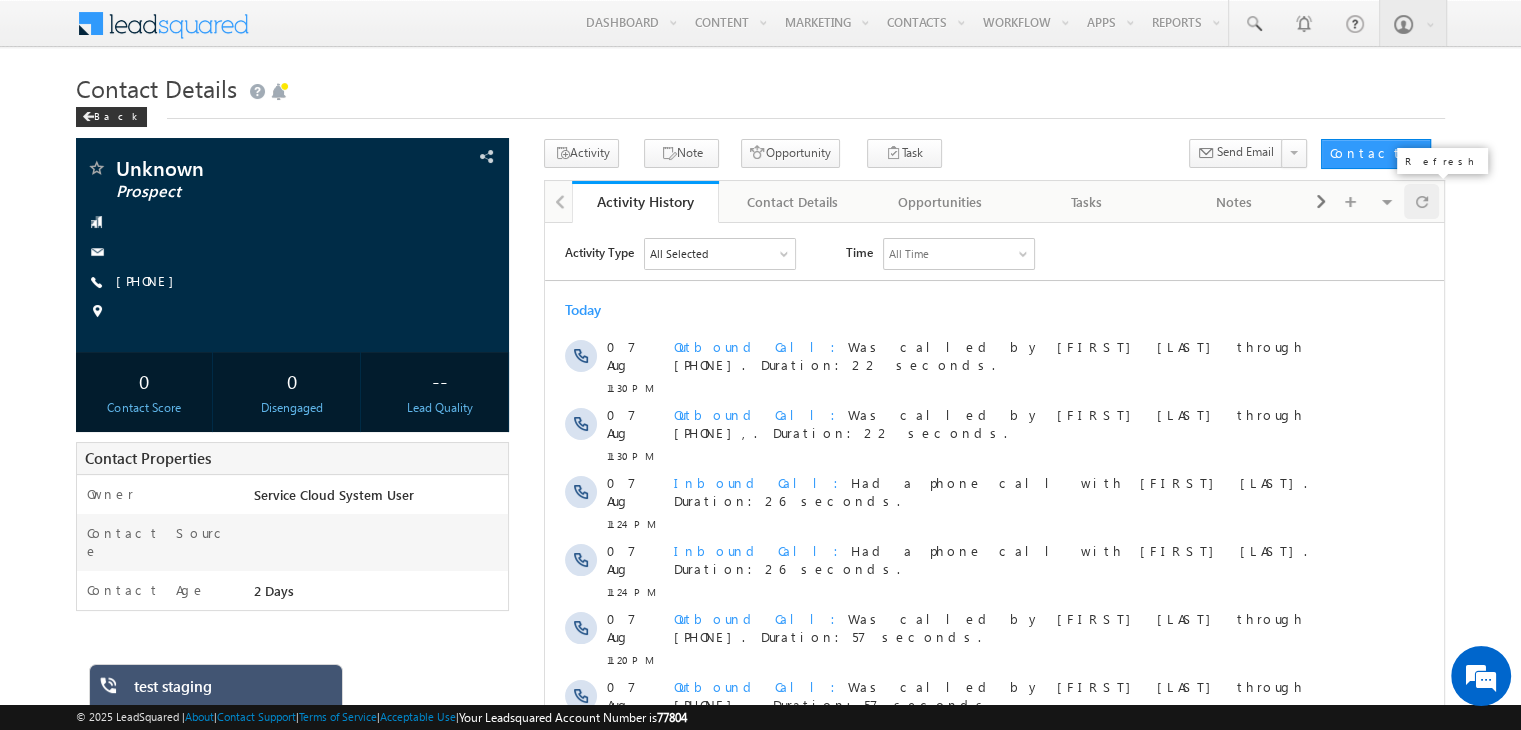 click at bounding box center [1422, 201] 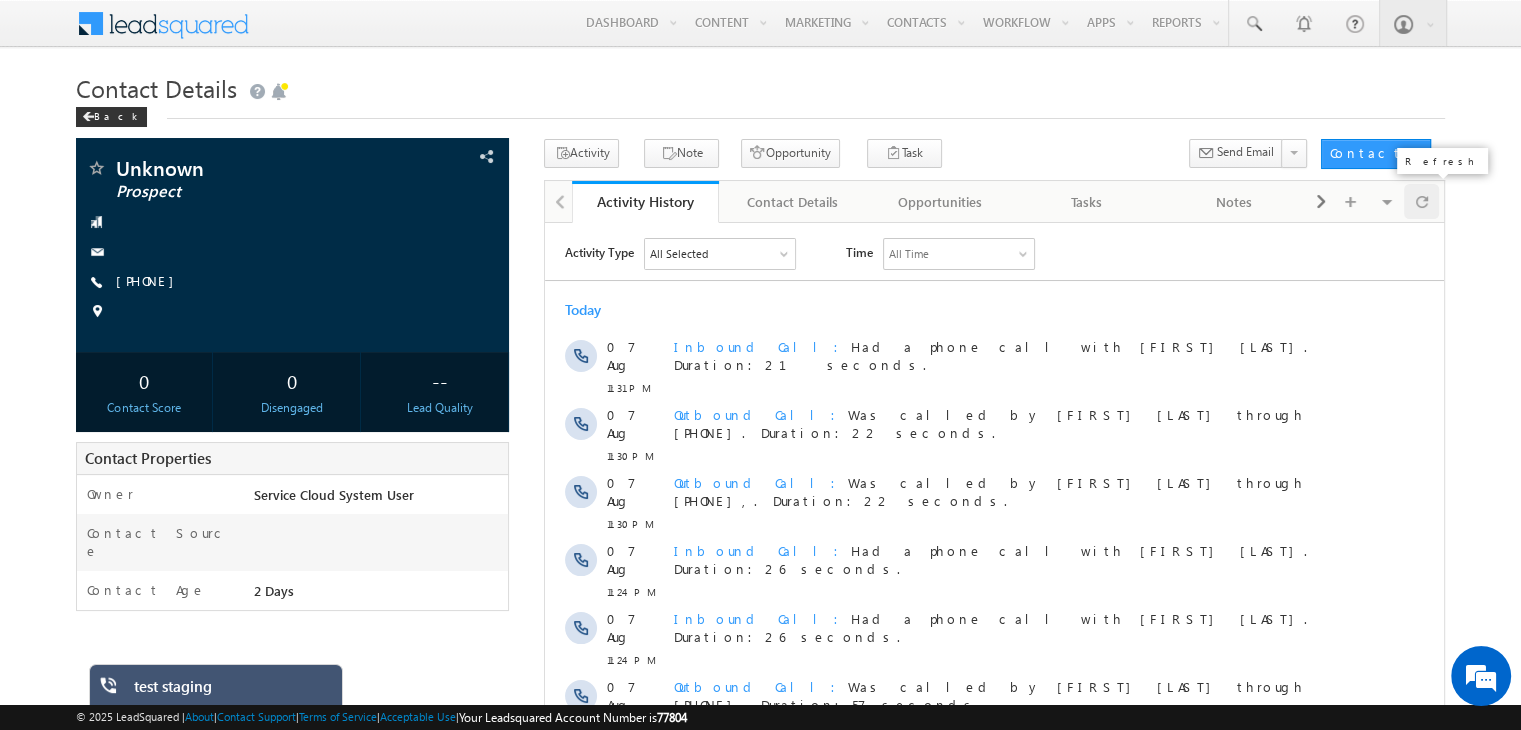 scroll, scrollTop: 0, scrollLeft: 0, axis: both 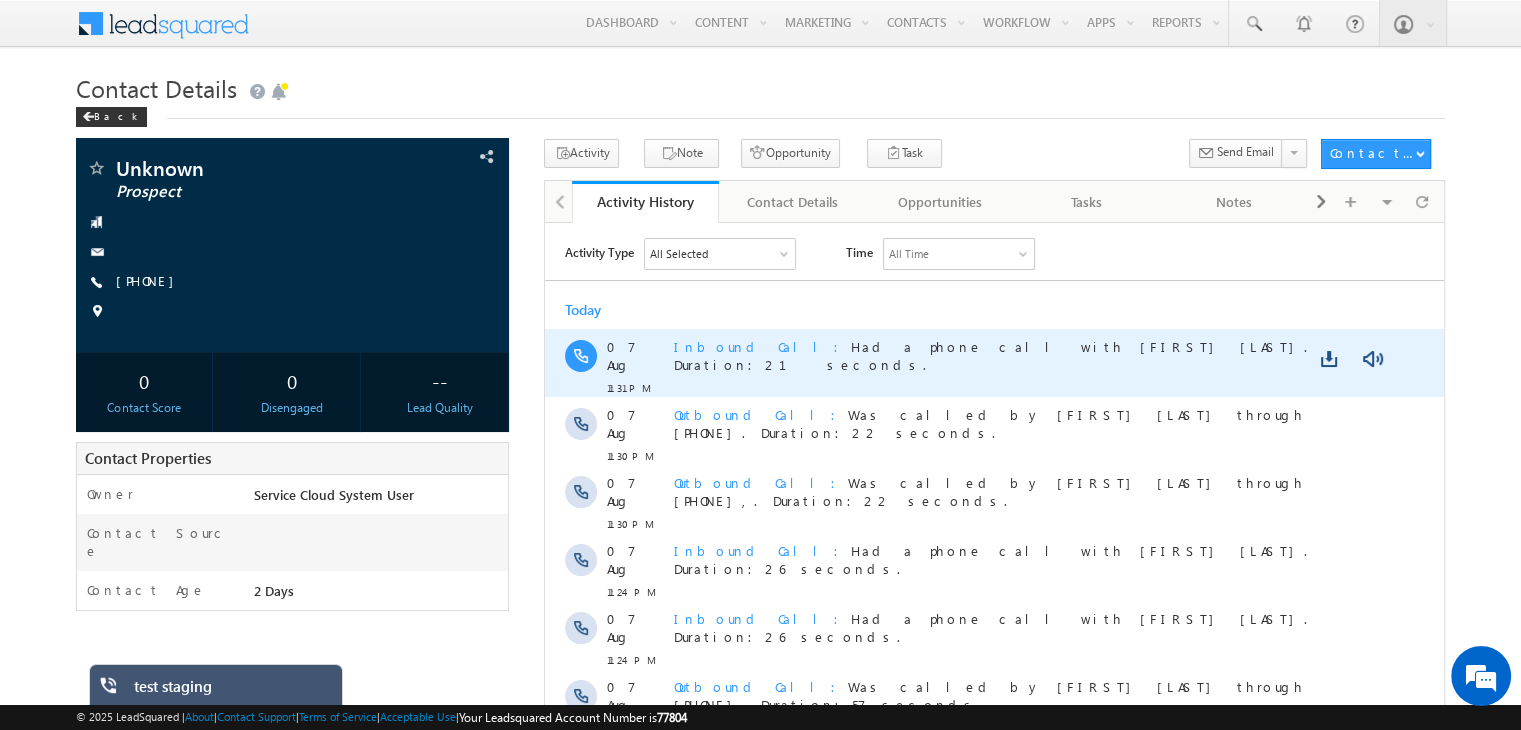click on "Inbound Call" at bounding box center [762, 345] 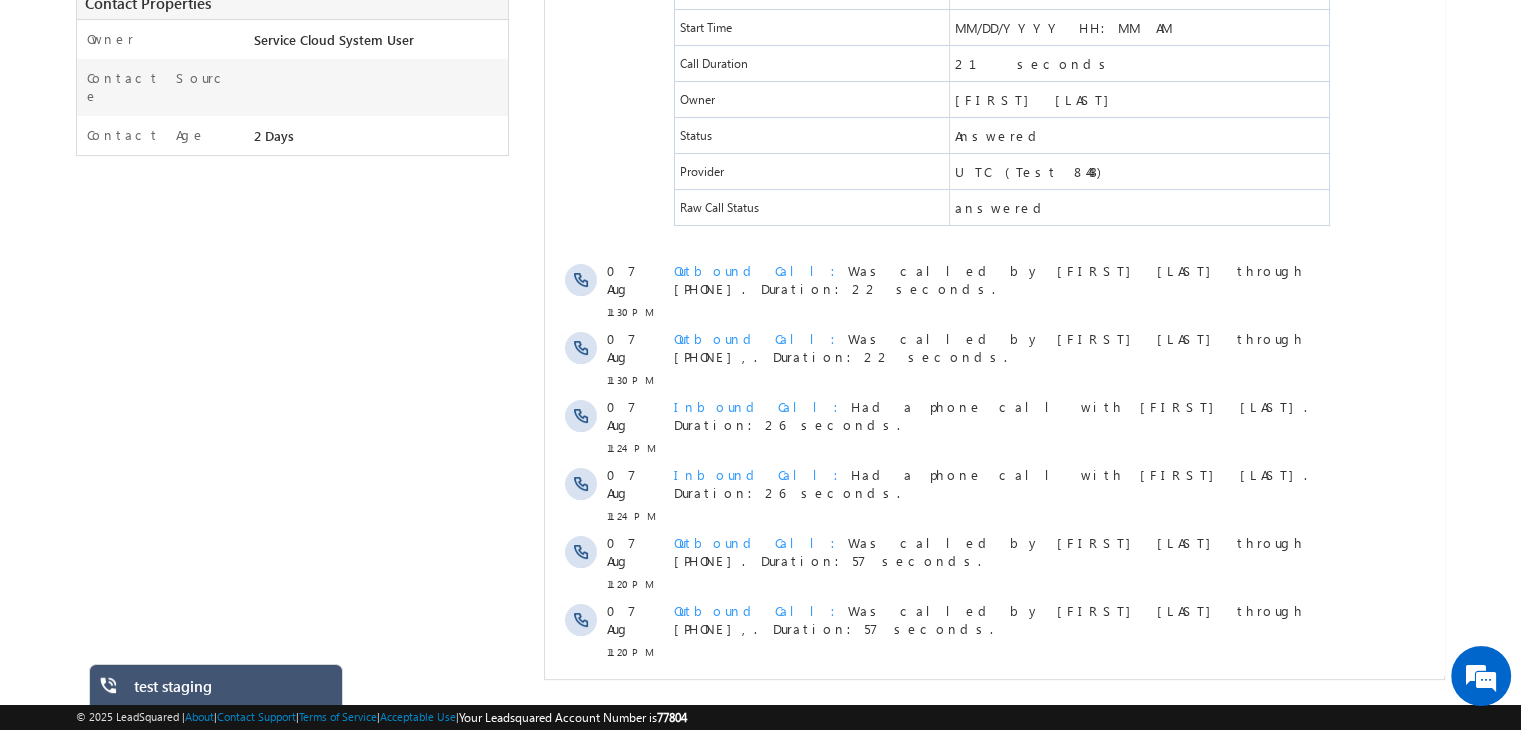 scroll, scrollTop: 0, scrollLeft: 0, axis: both 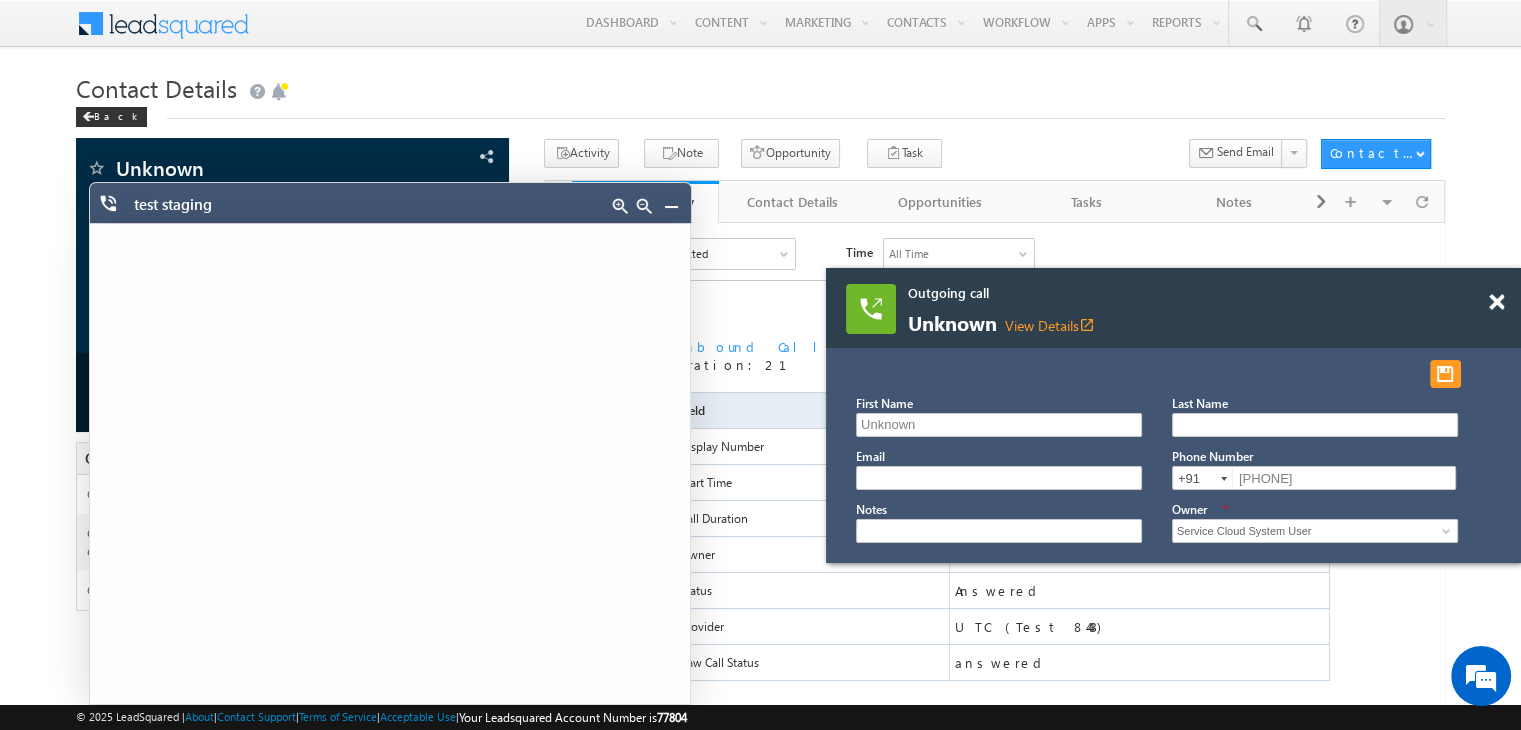 drag, startPoint x: 1499, startPoint y: 308, endPoint x: 1152, endPoint y: 325, distance: 347.41617 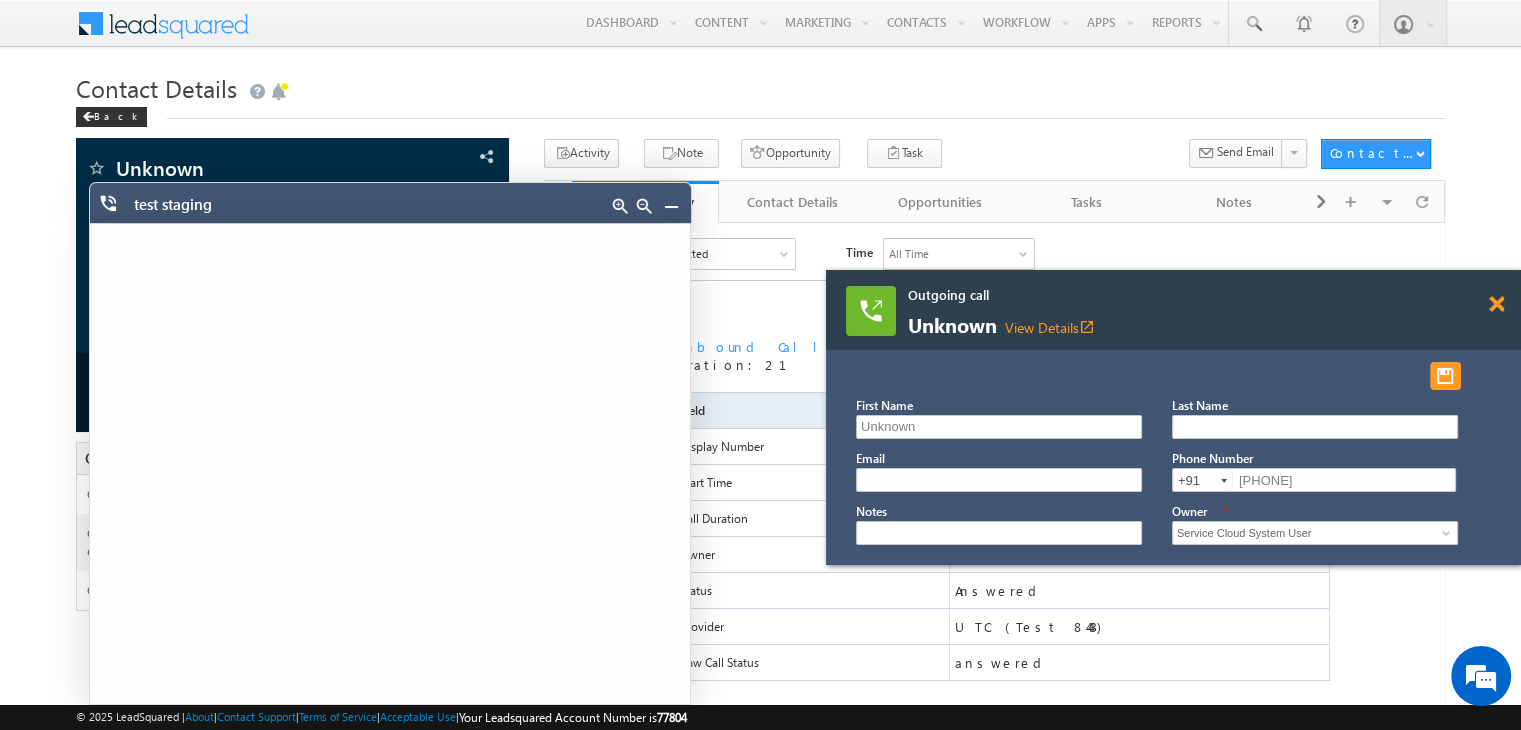 click at bounding box center (1496, 304) 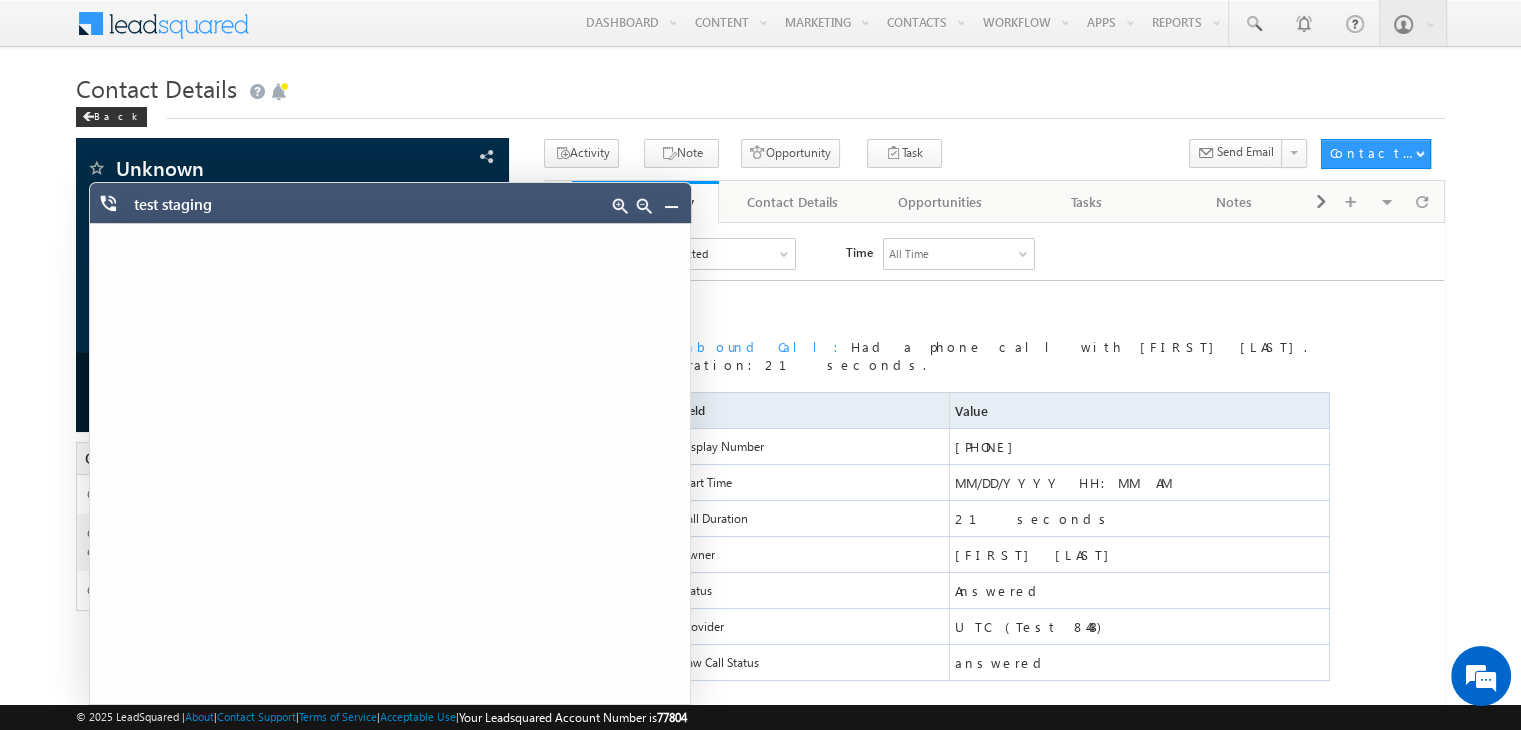 click at bounding box center [671, 206] 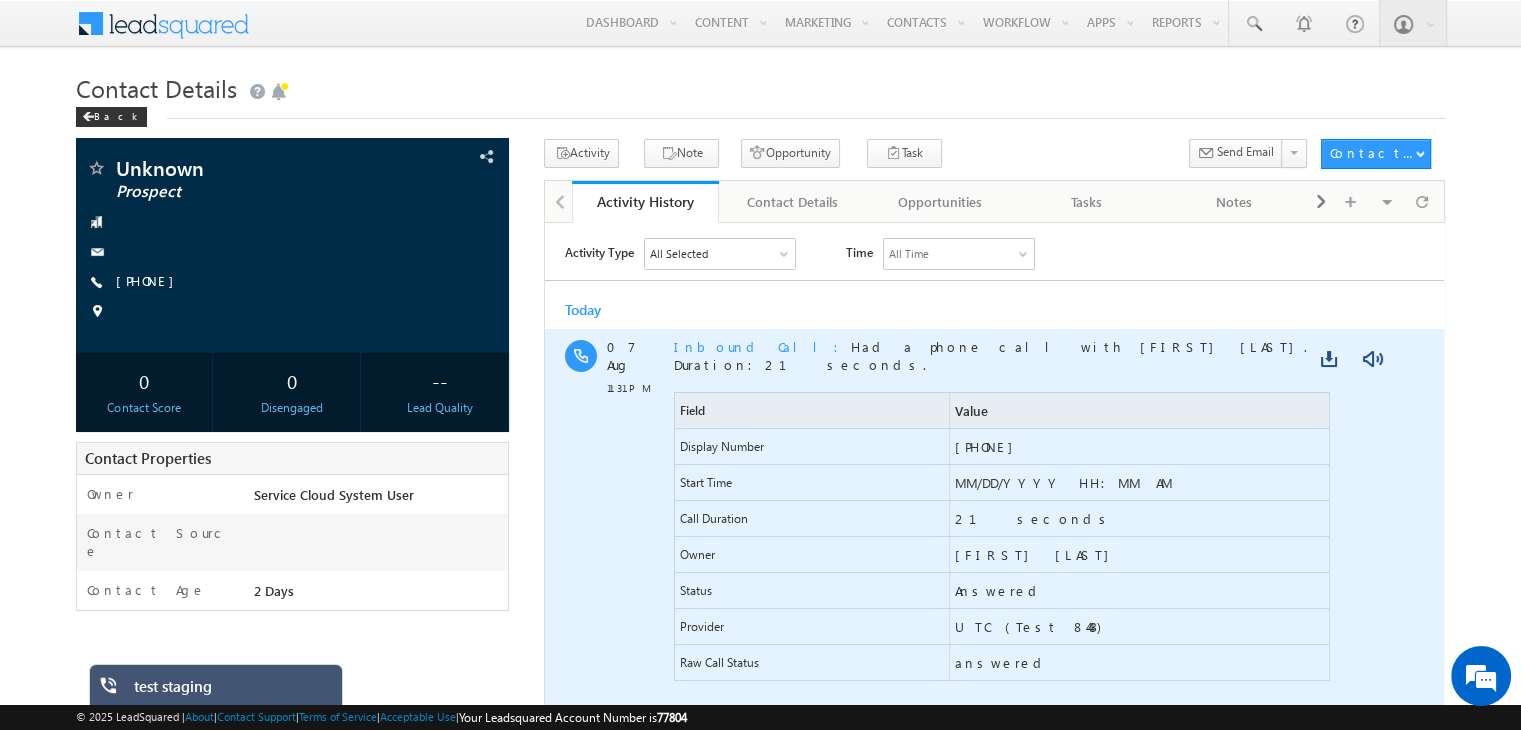 click on "Inbound Call
Had a phone call with [FIRST] [LAST]. Duration:21 seconds." at bounding box center [990, 354] 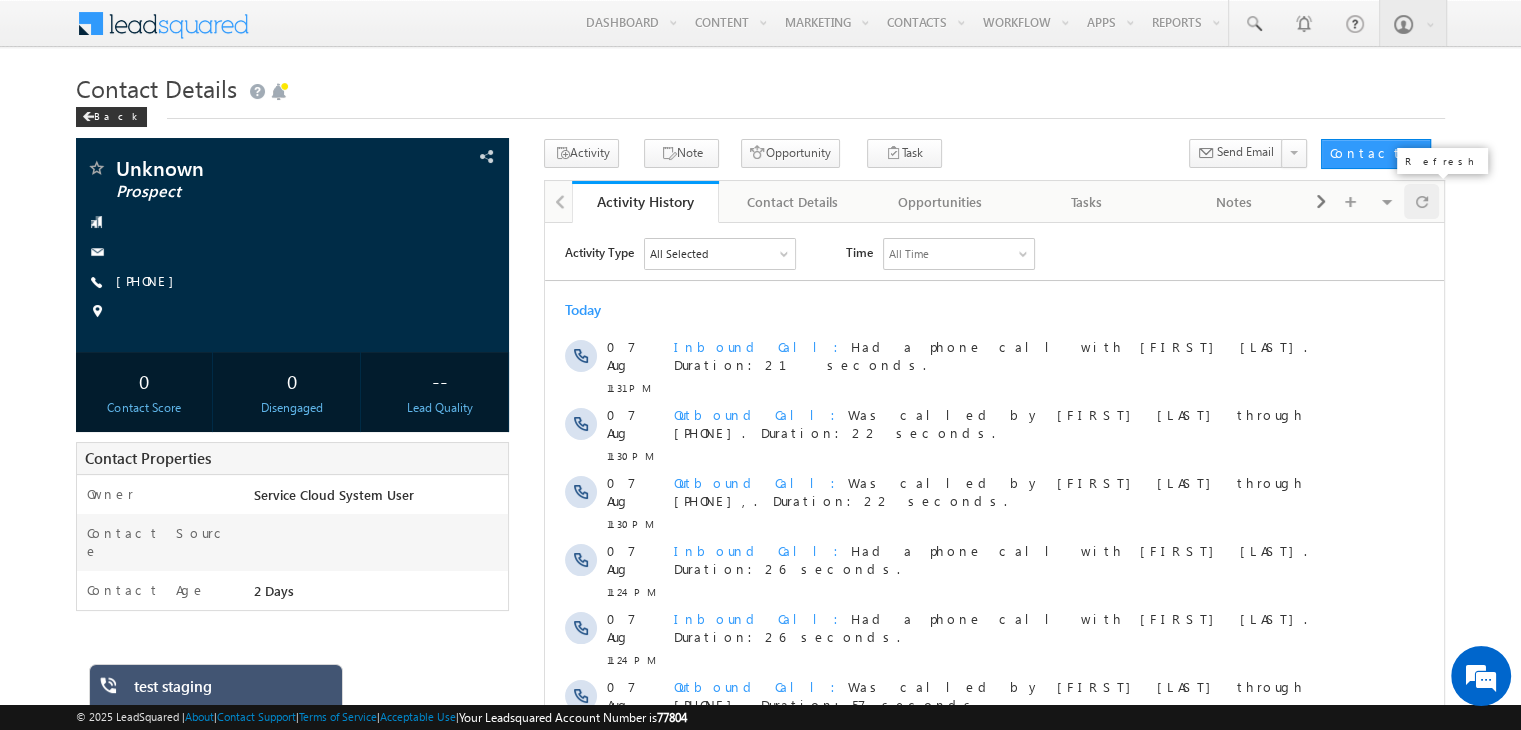 click at bounding box center (1421, 201) 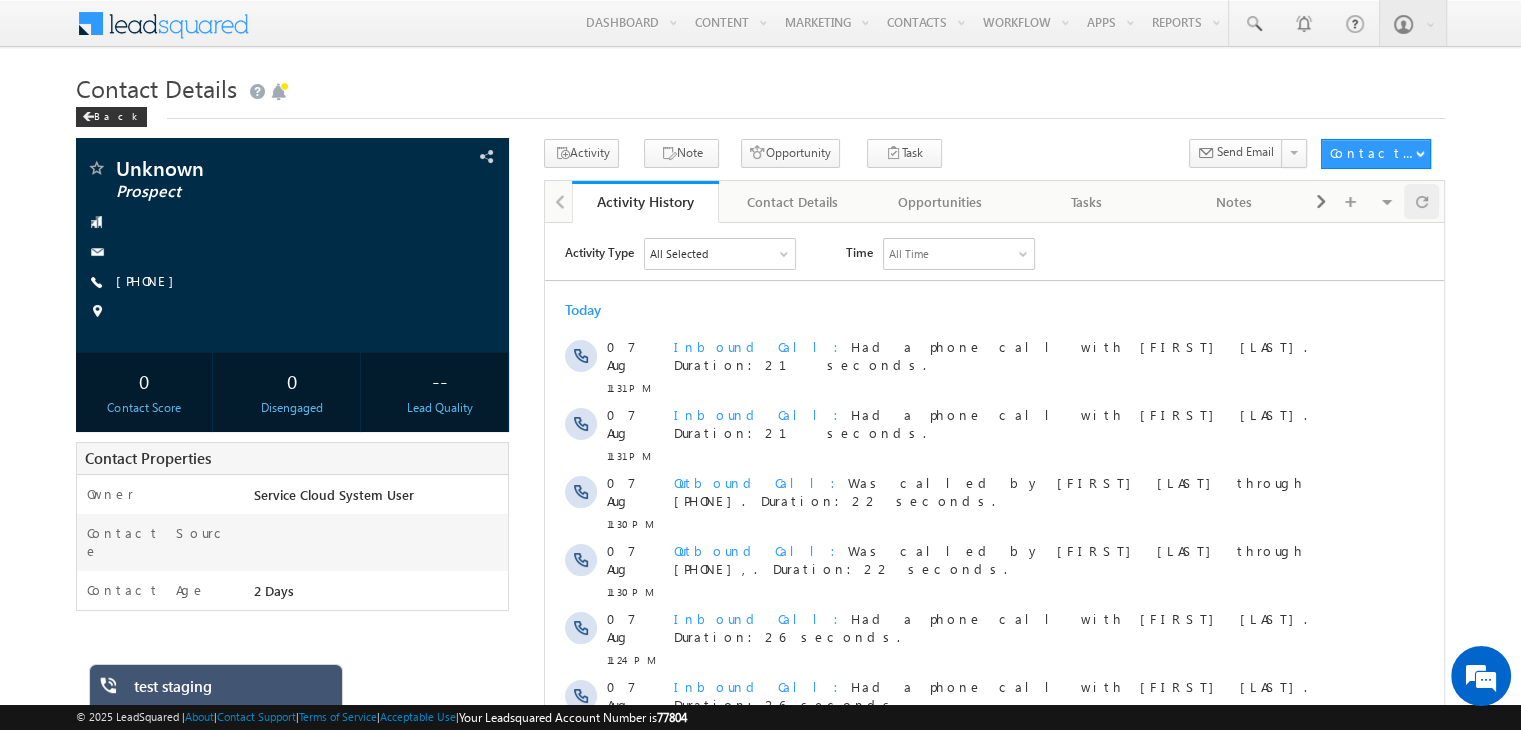 scroll, scrollTop: 0, scrollLeft: 0, axis: both 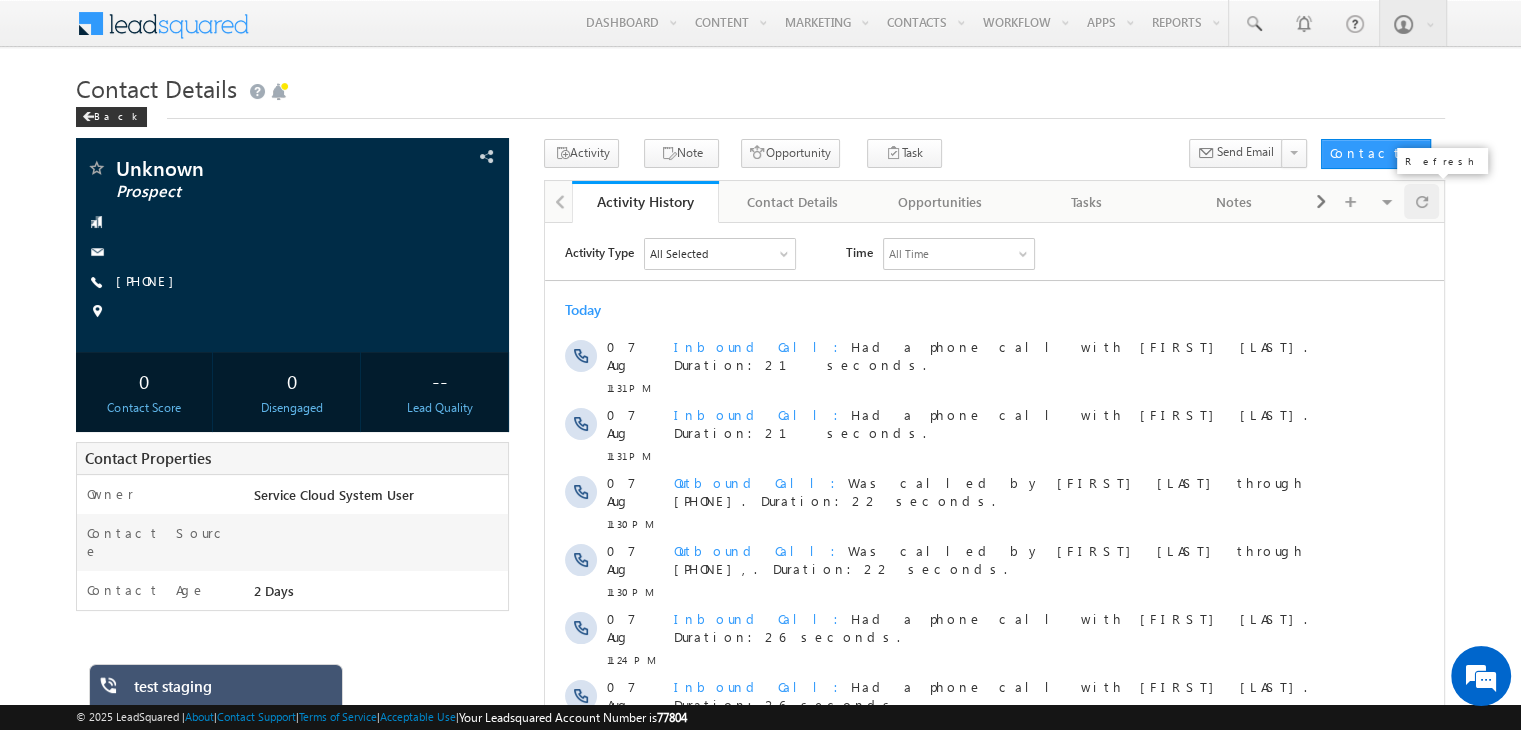 click at bounding box center [1422, 201] 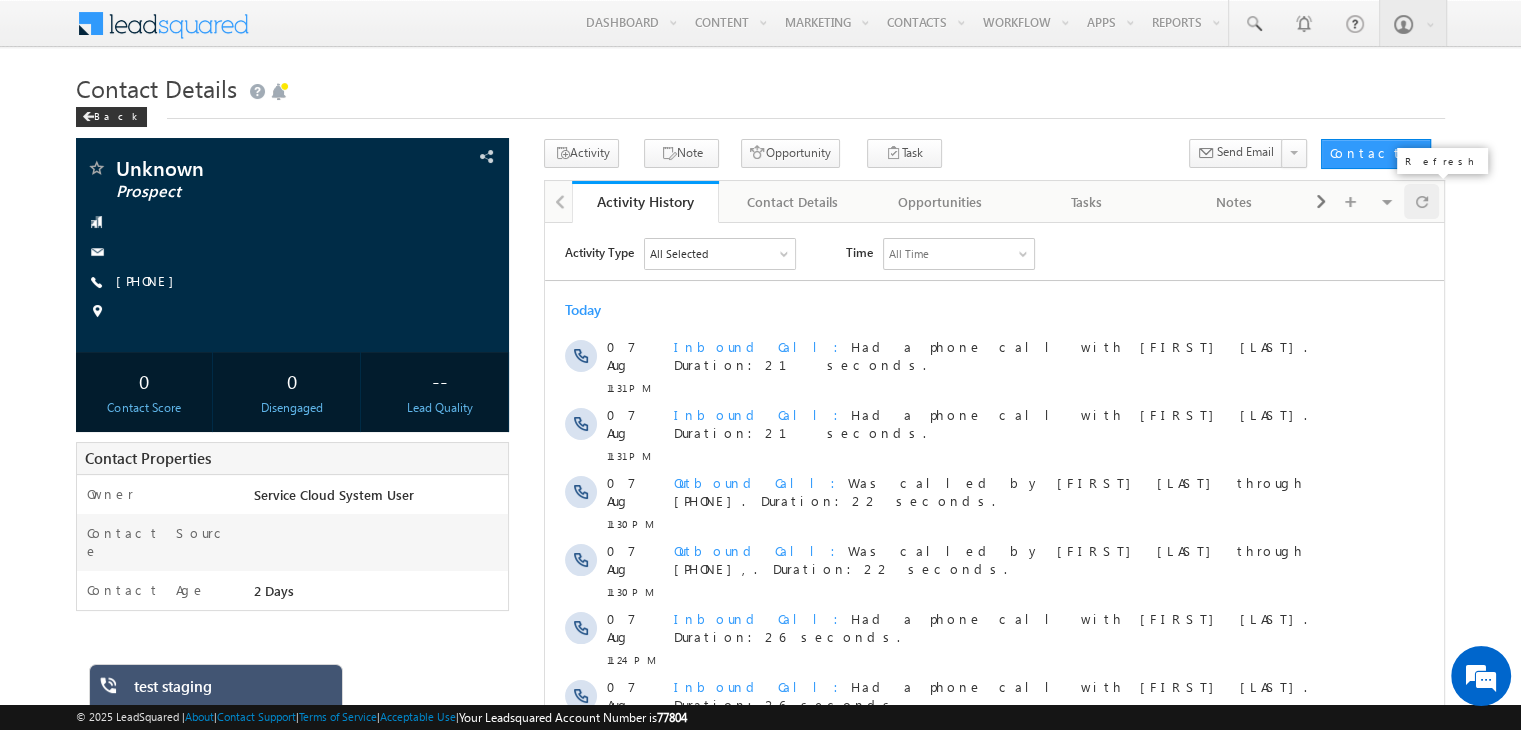 click at bounding box center (1422, 201) 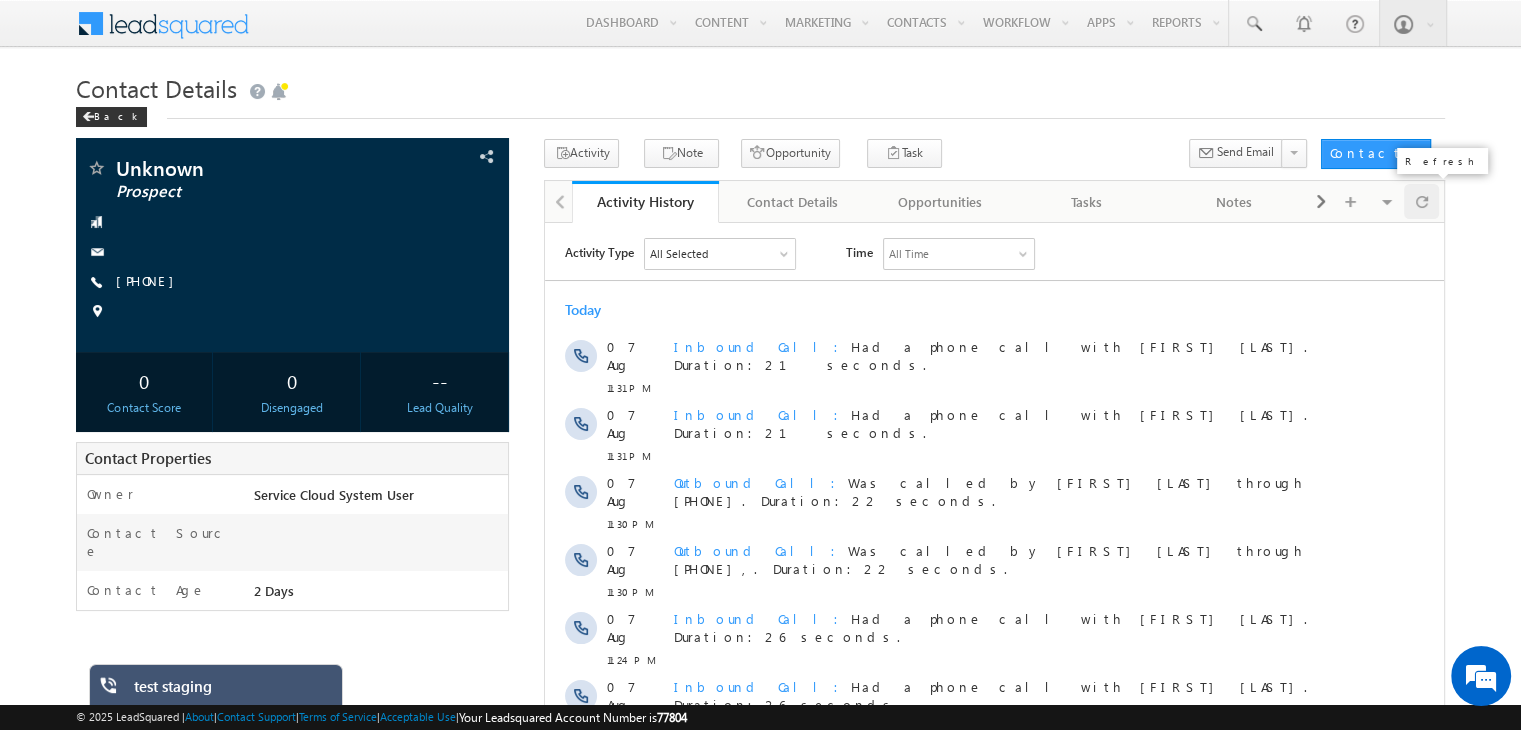 scroll, scrollTop: 0, scrollLeft: 0, axis: both 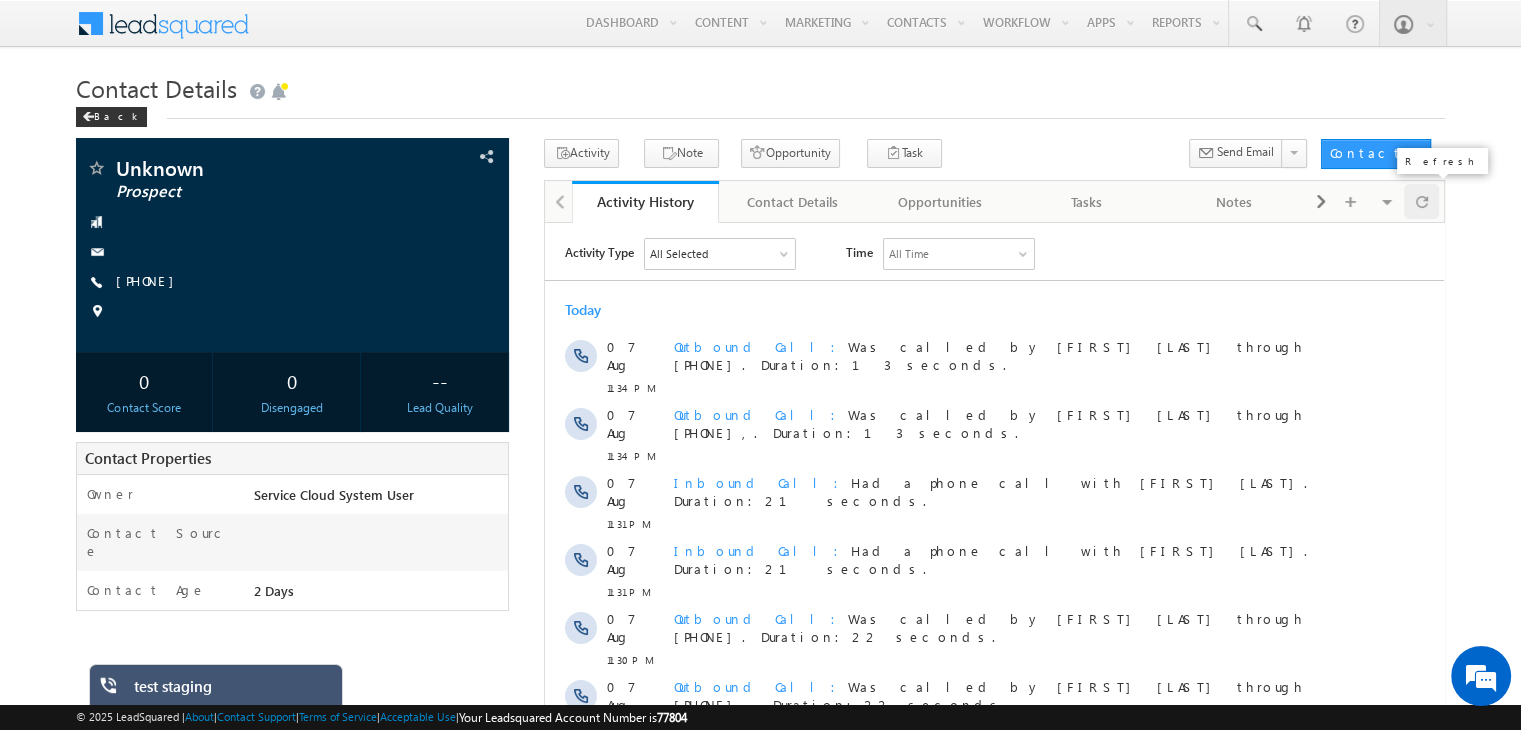 click at bounding box center (1422, 201) 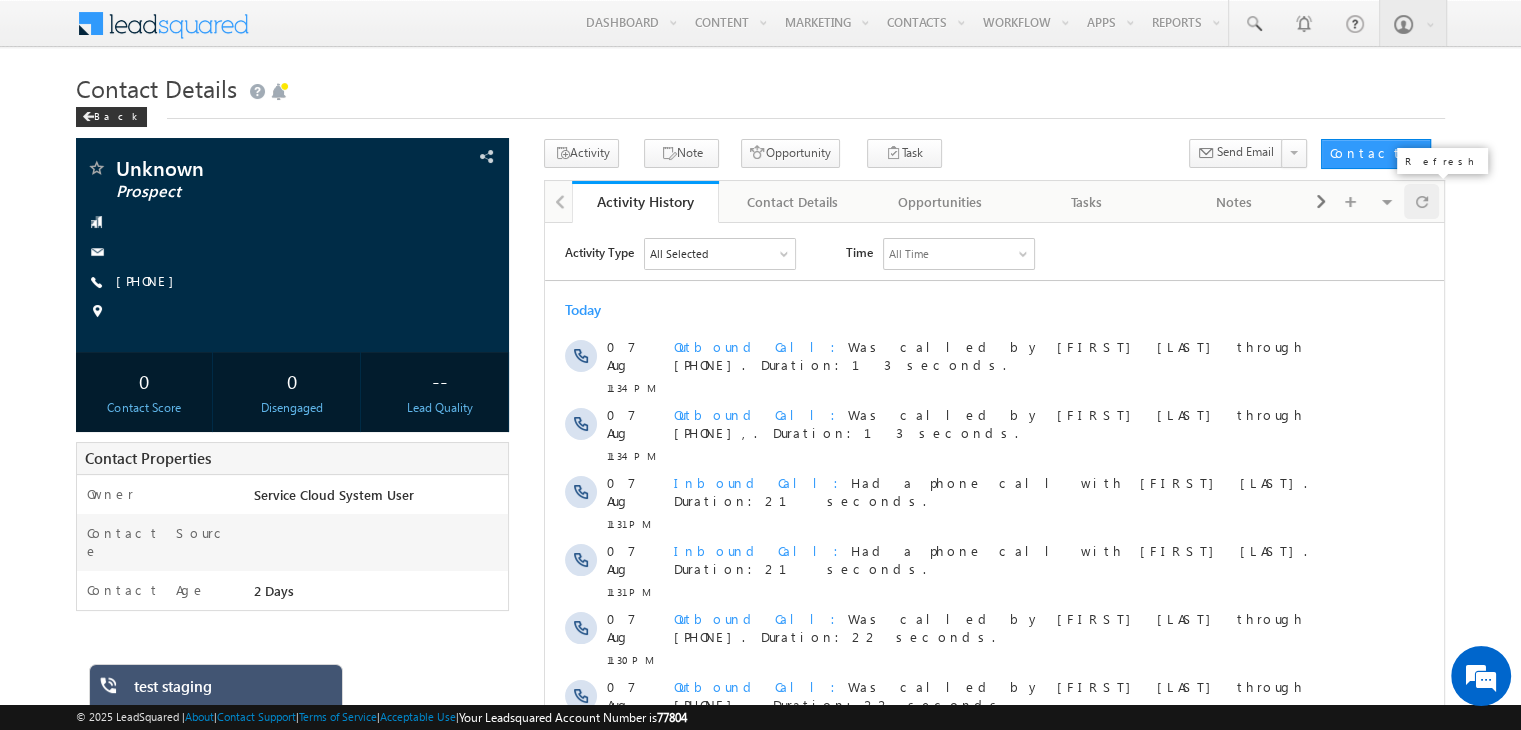 scroll, scrollTop: 0, scrollLeft: 0, axis: both 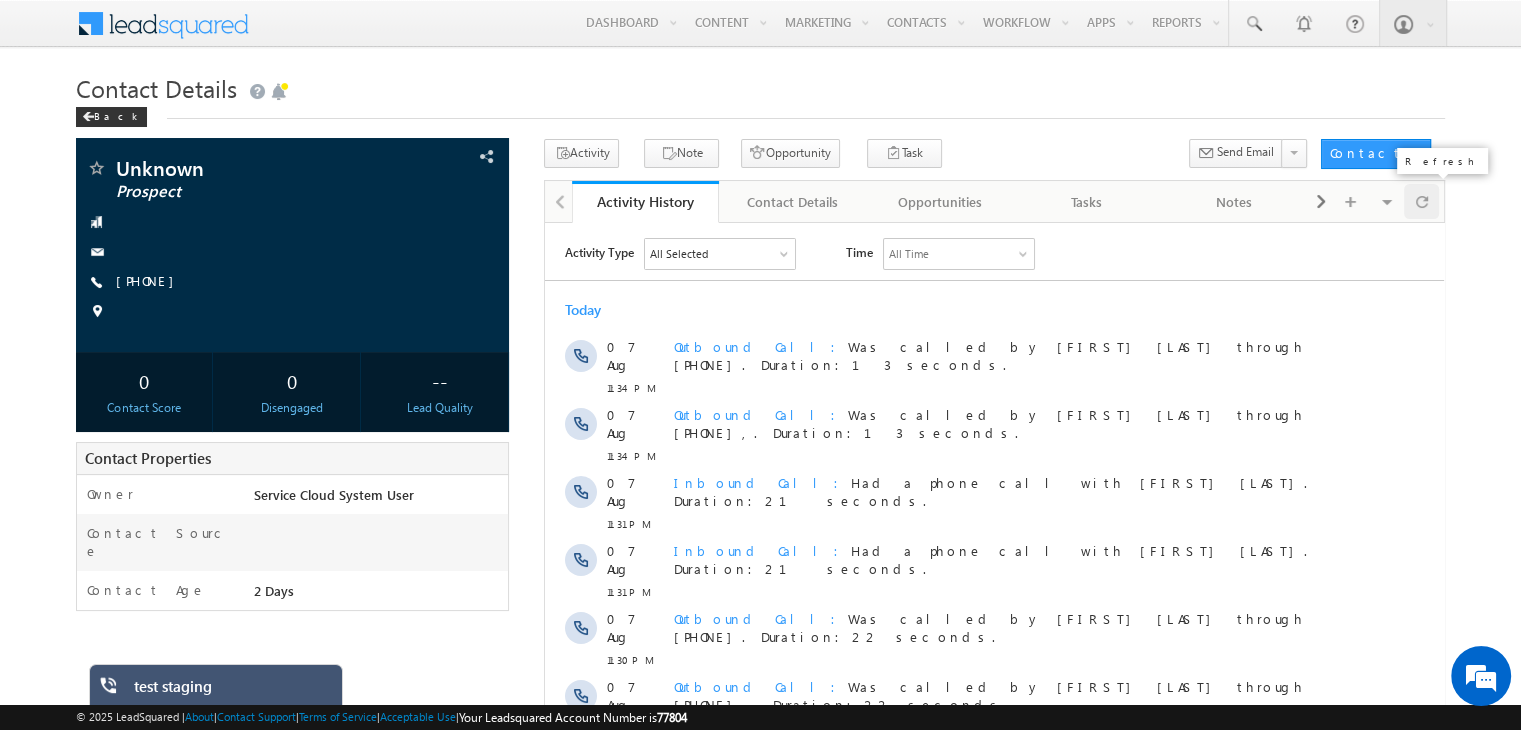 click at bounding box center [1422, 201] 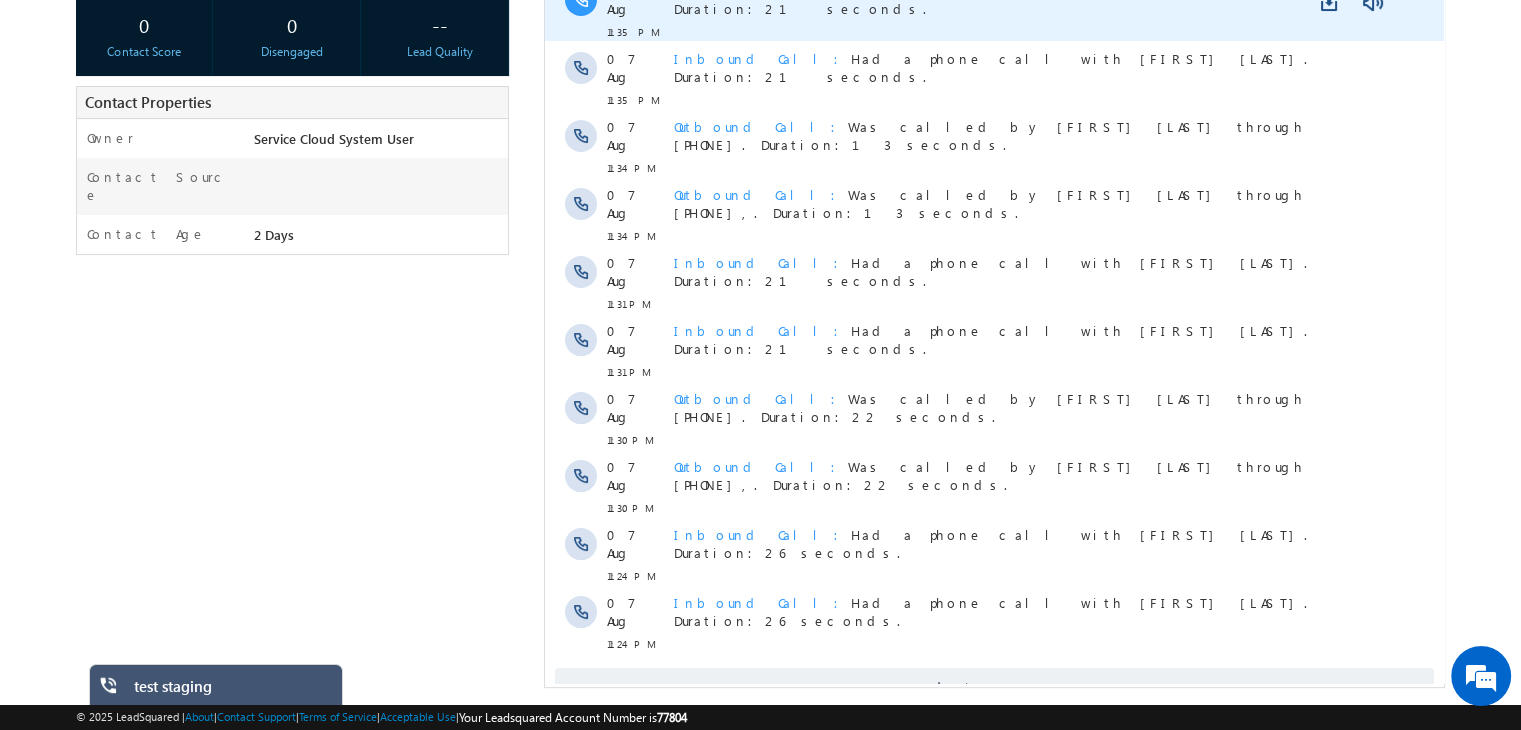 scroll, scrollTop: 0, scrollLeft: 0, axis: both 